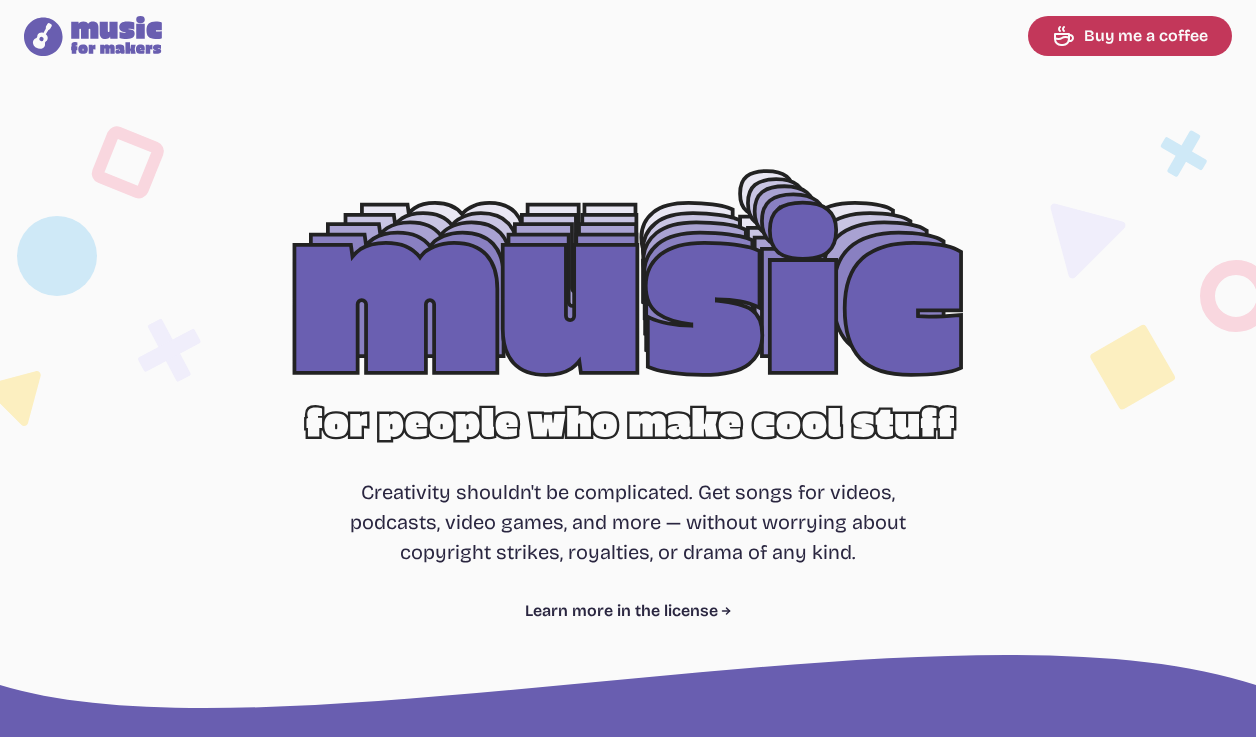 select on "most popular" 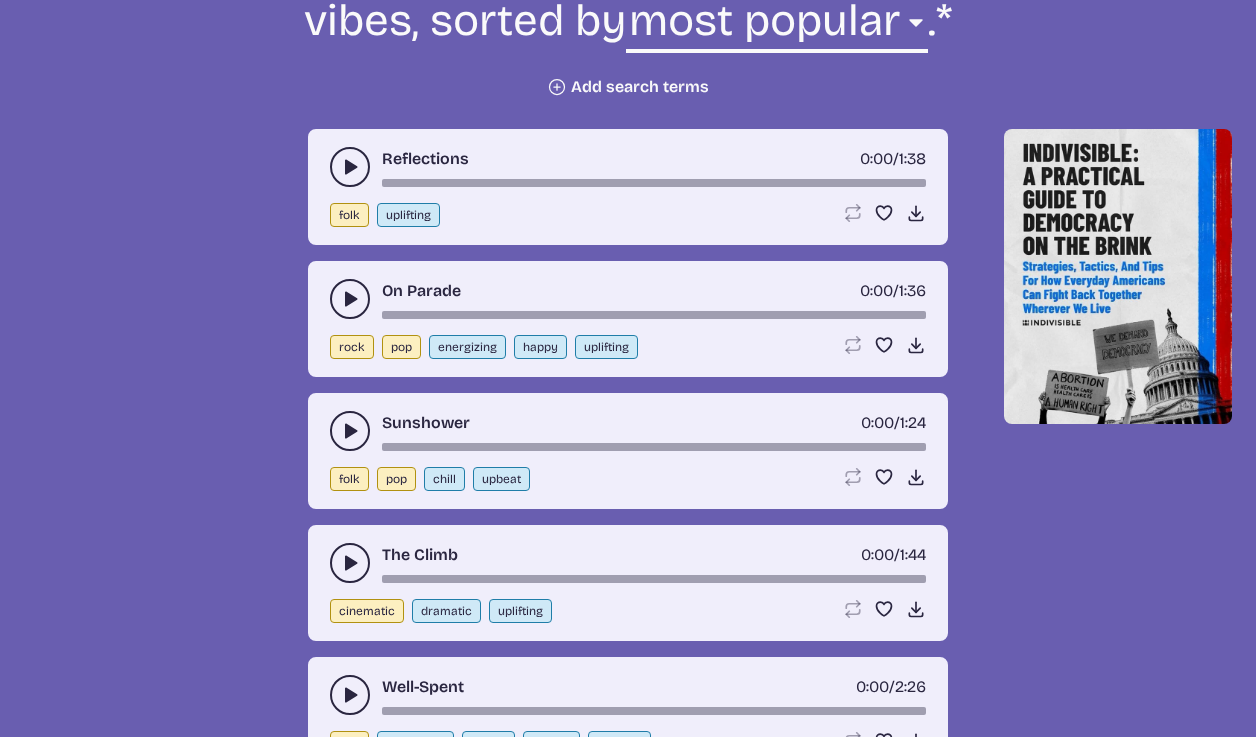 scroll, scrollTop: 843, scrollLeft: 0, axis: vertical 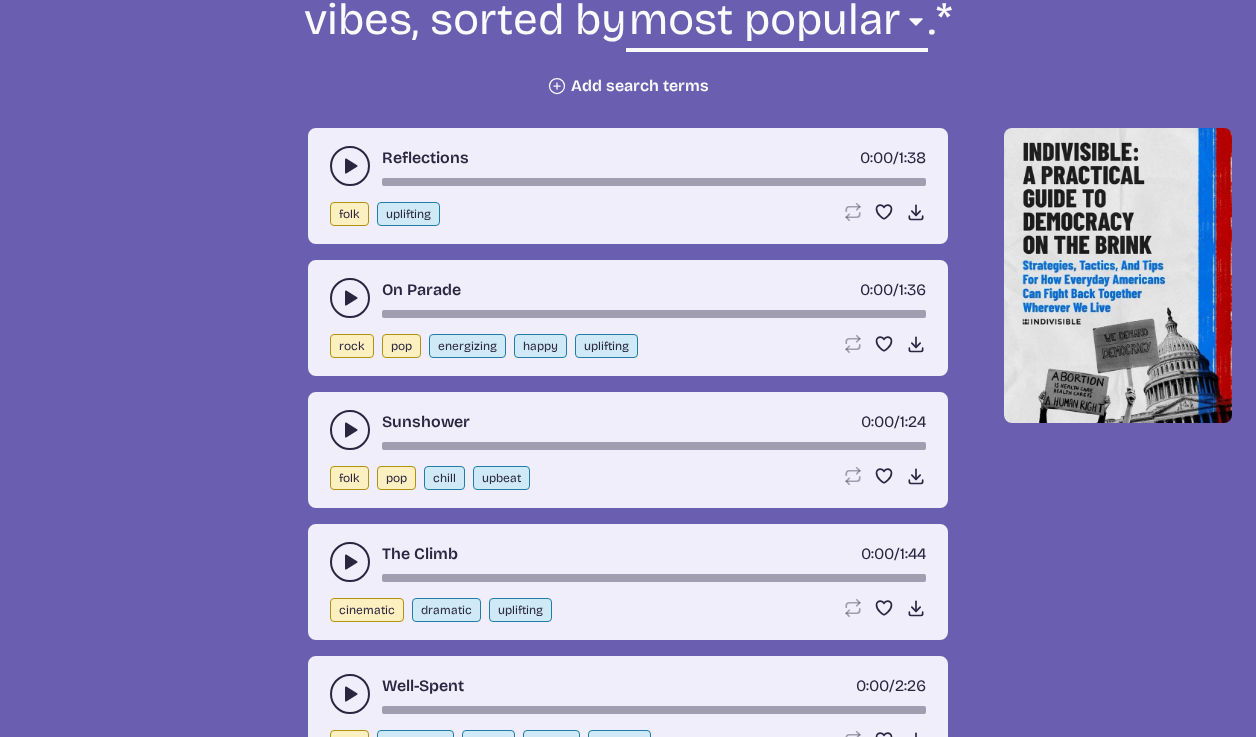 click 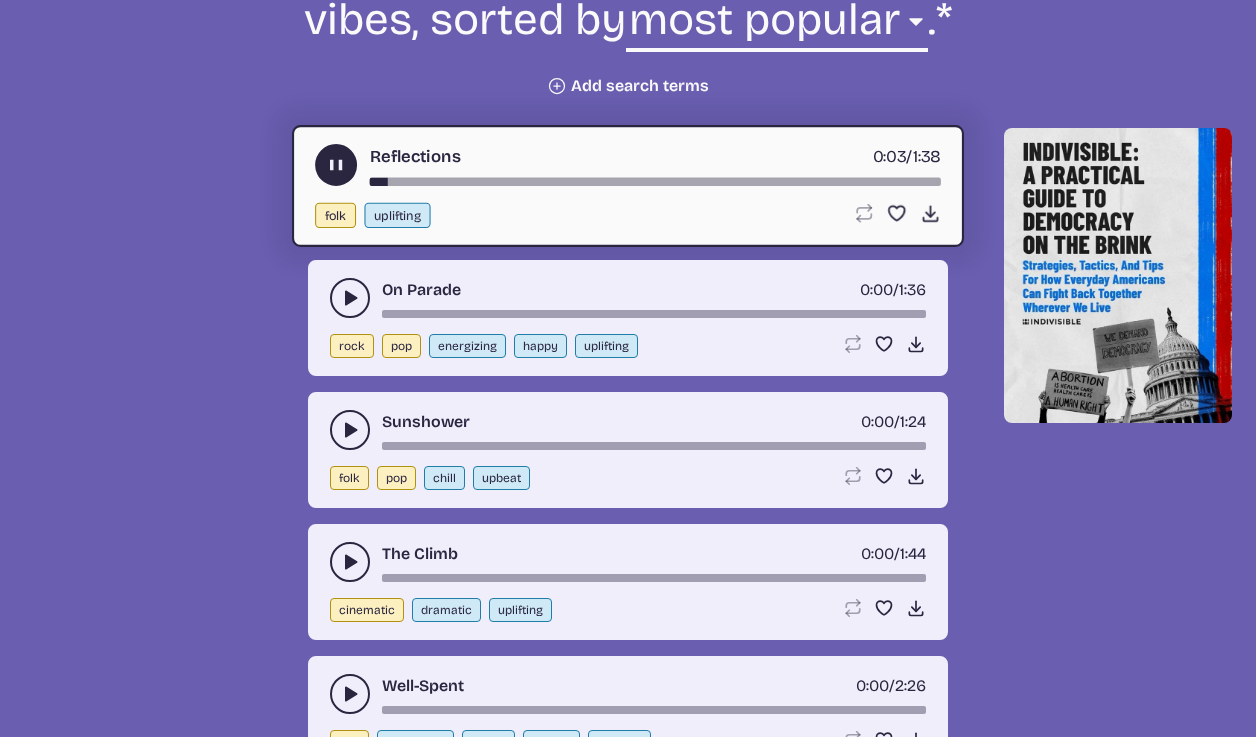 click 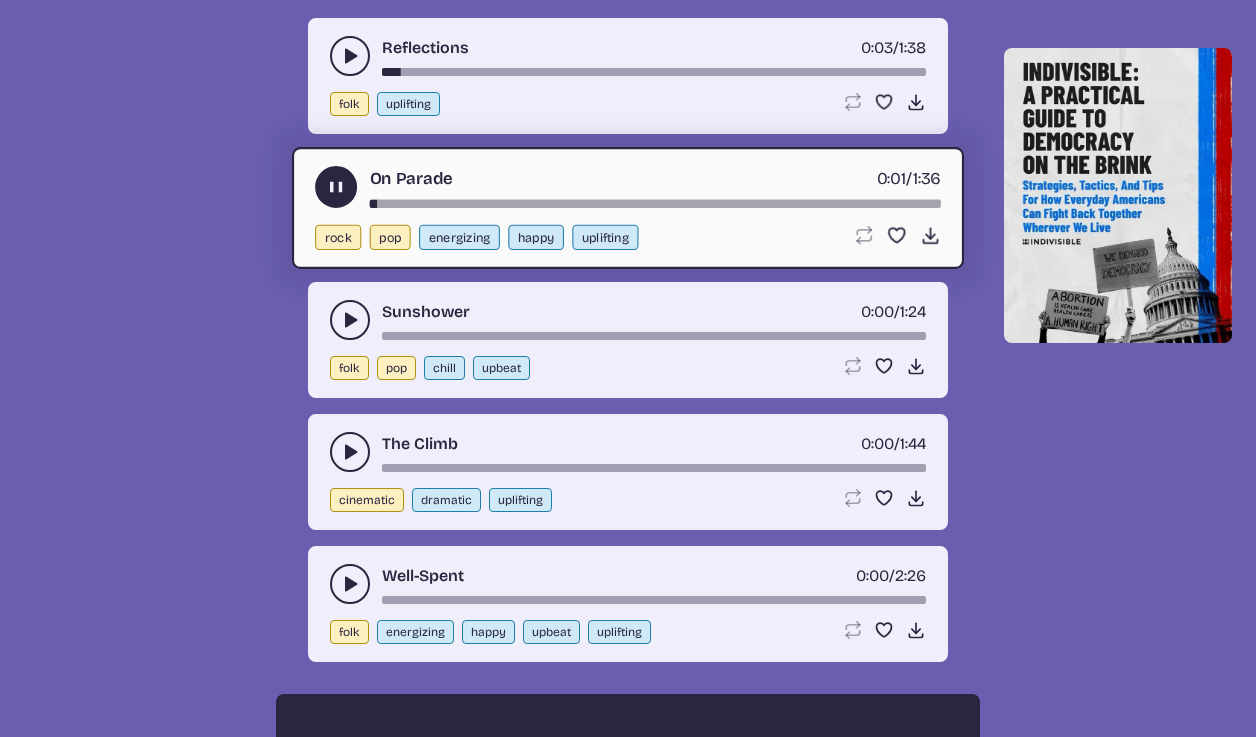 scroll, scrollTop: 956, scrollLeft: 0, axis: vertical 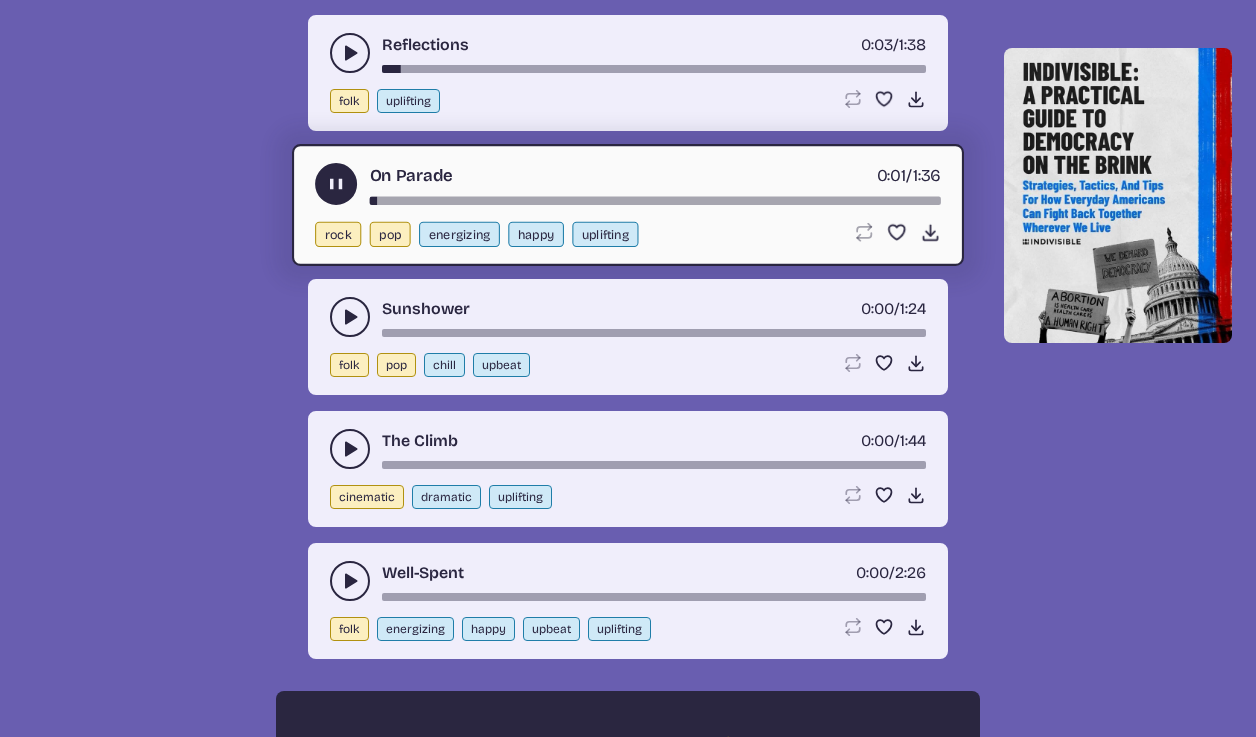 click 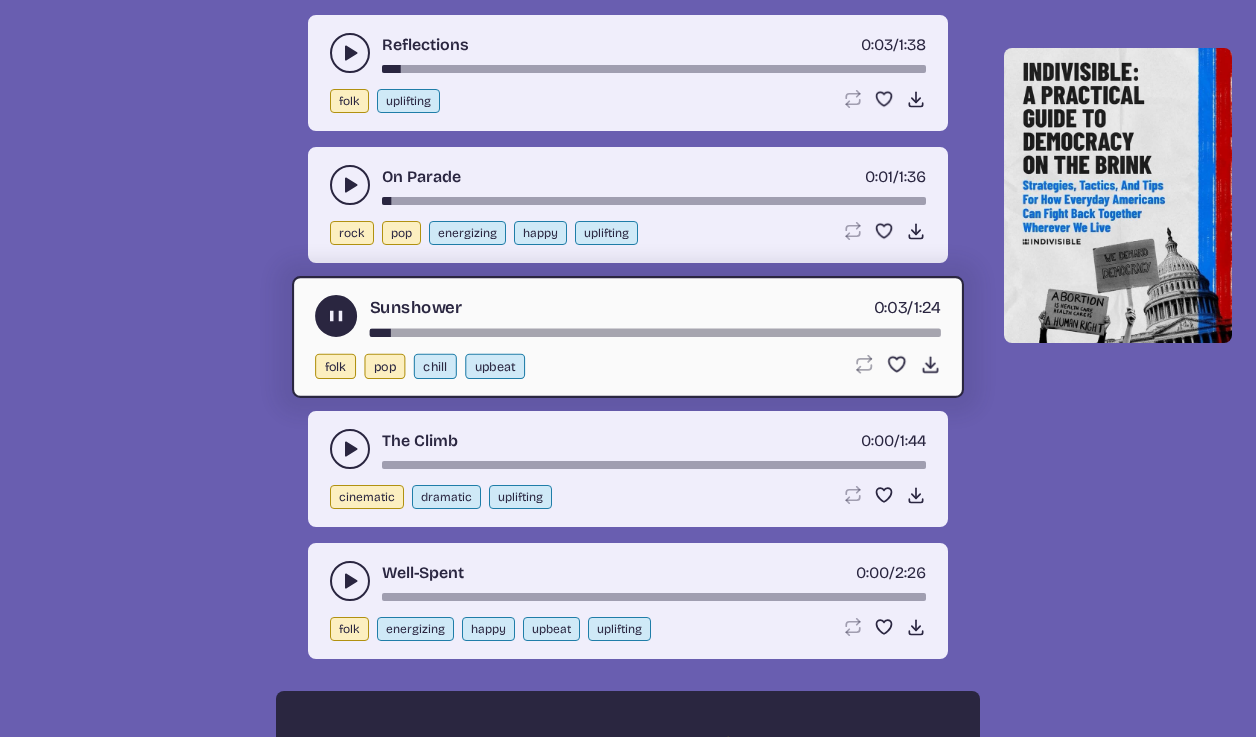 click 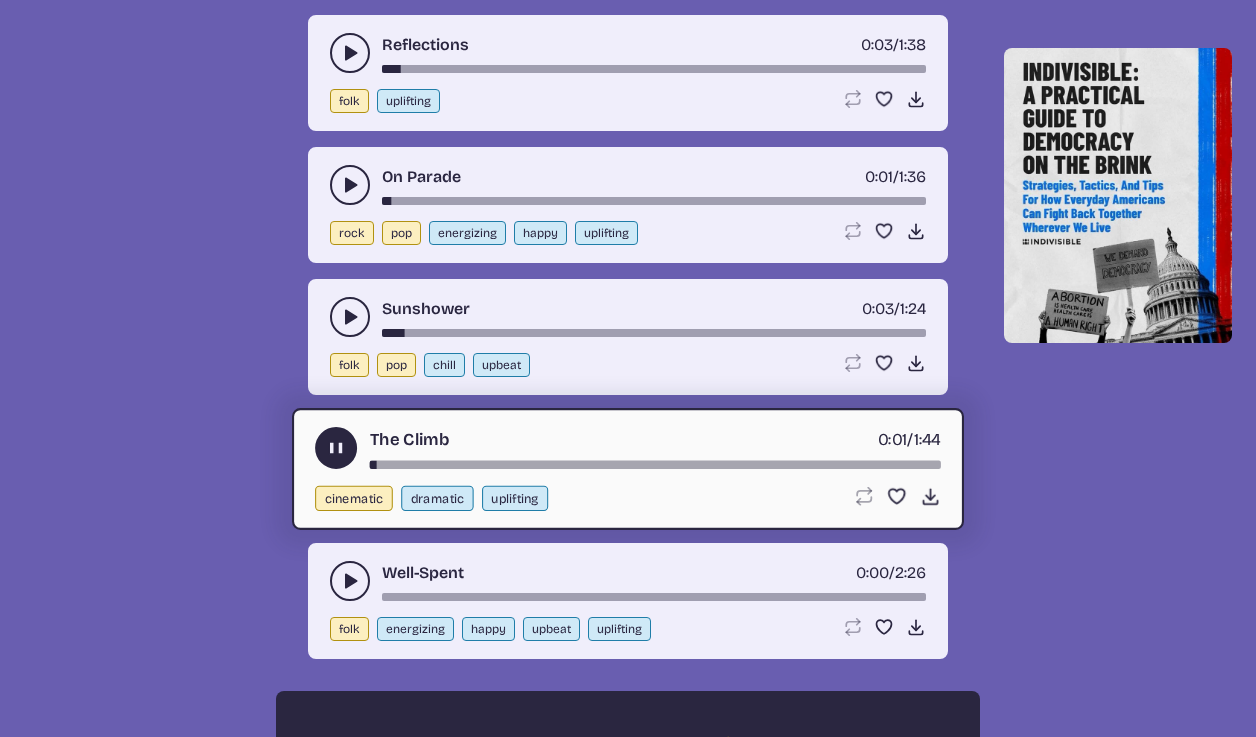 click 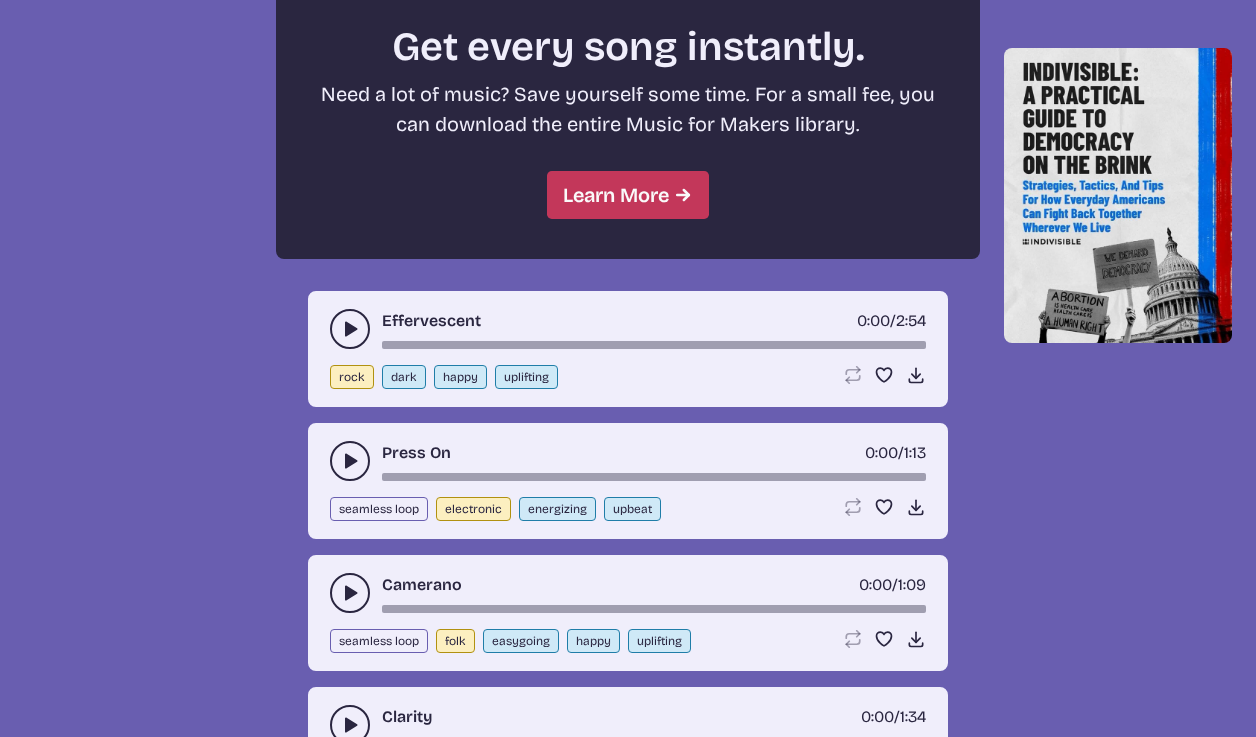 scroll, scrollTop: 1852, scrollLeft: 0, axis: vertical 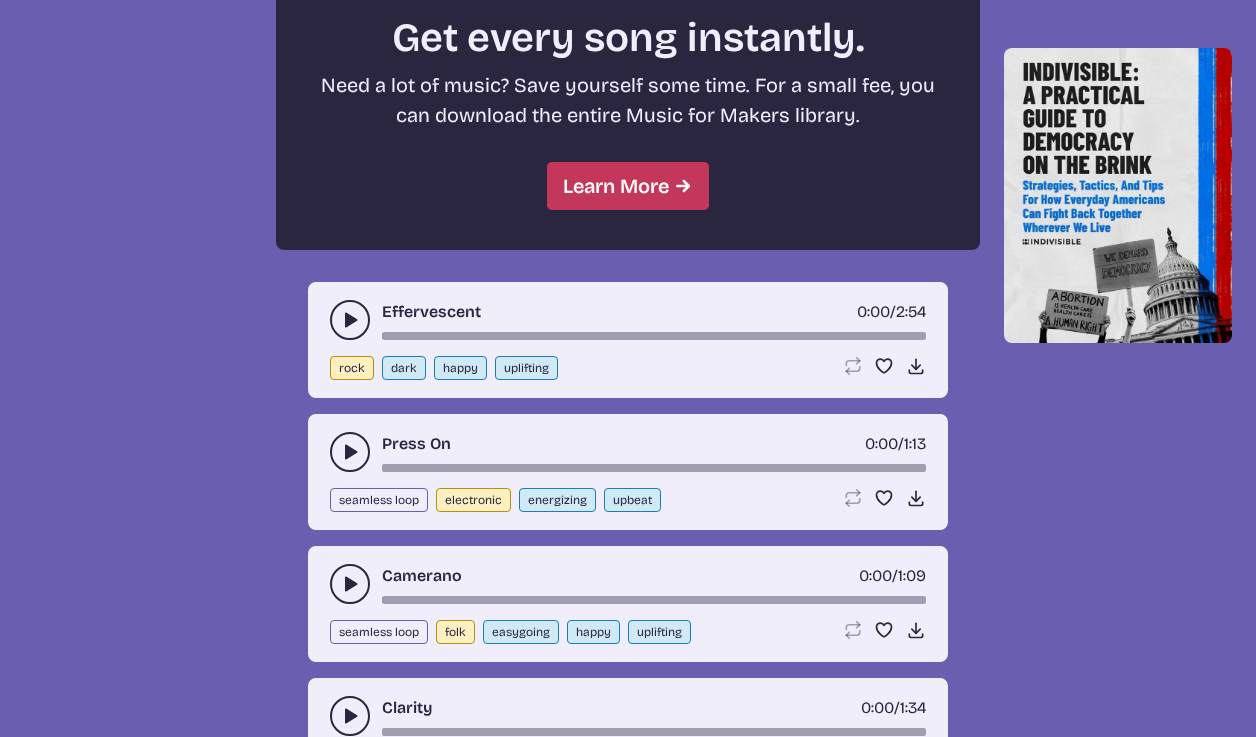 click 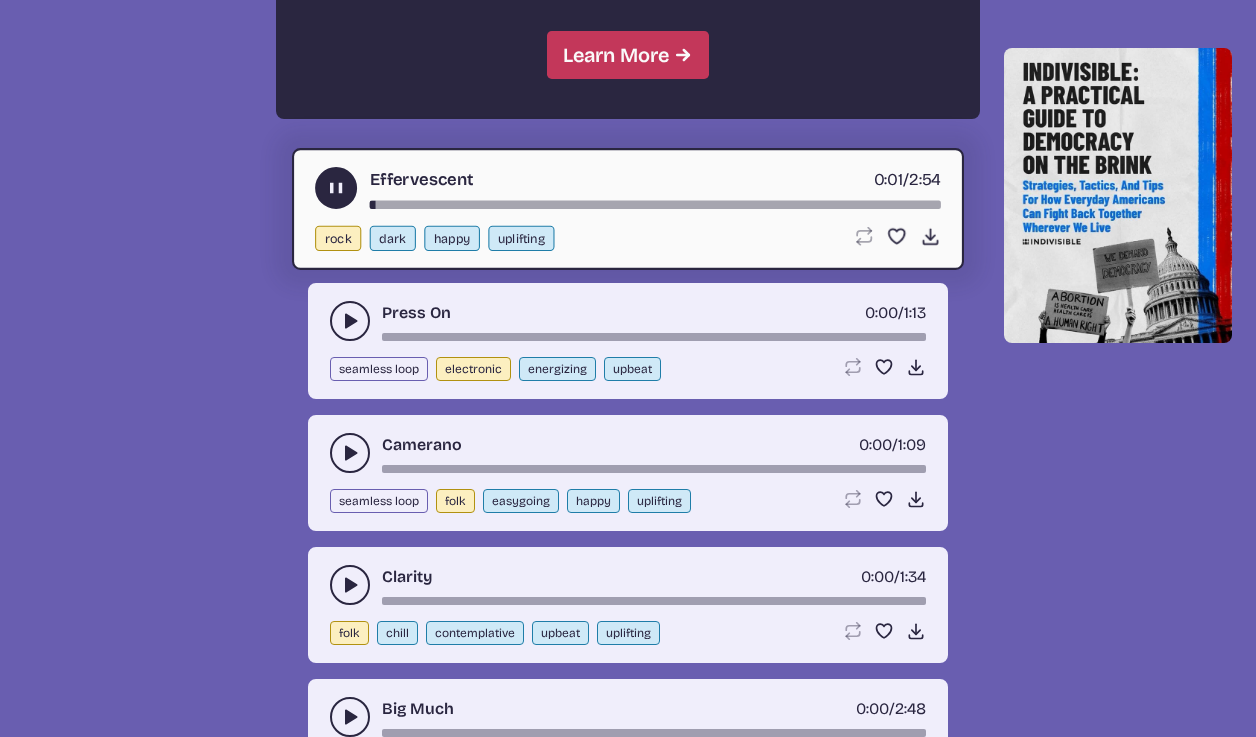 scroll, scrollTop: 1990, scrollLeft: 0, axis: vertical 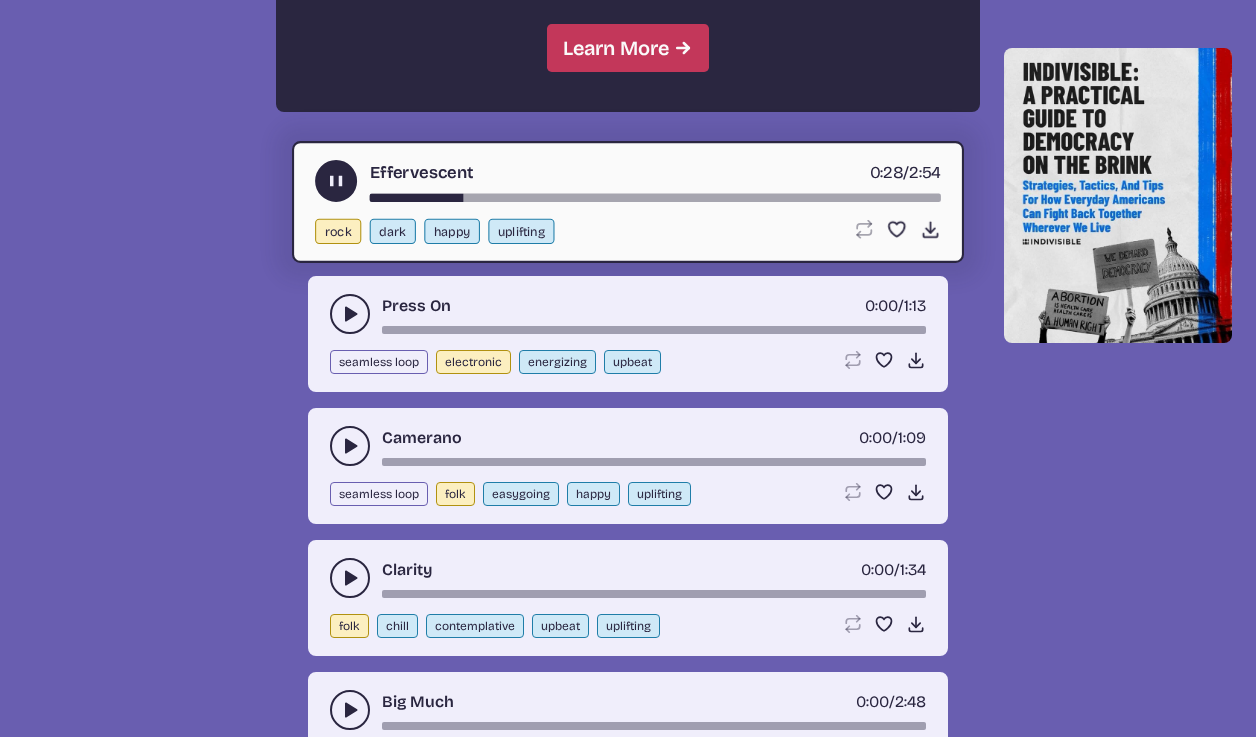 click 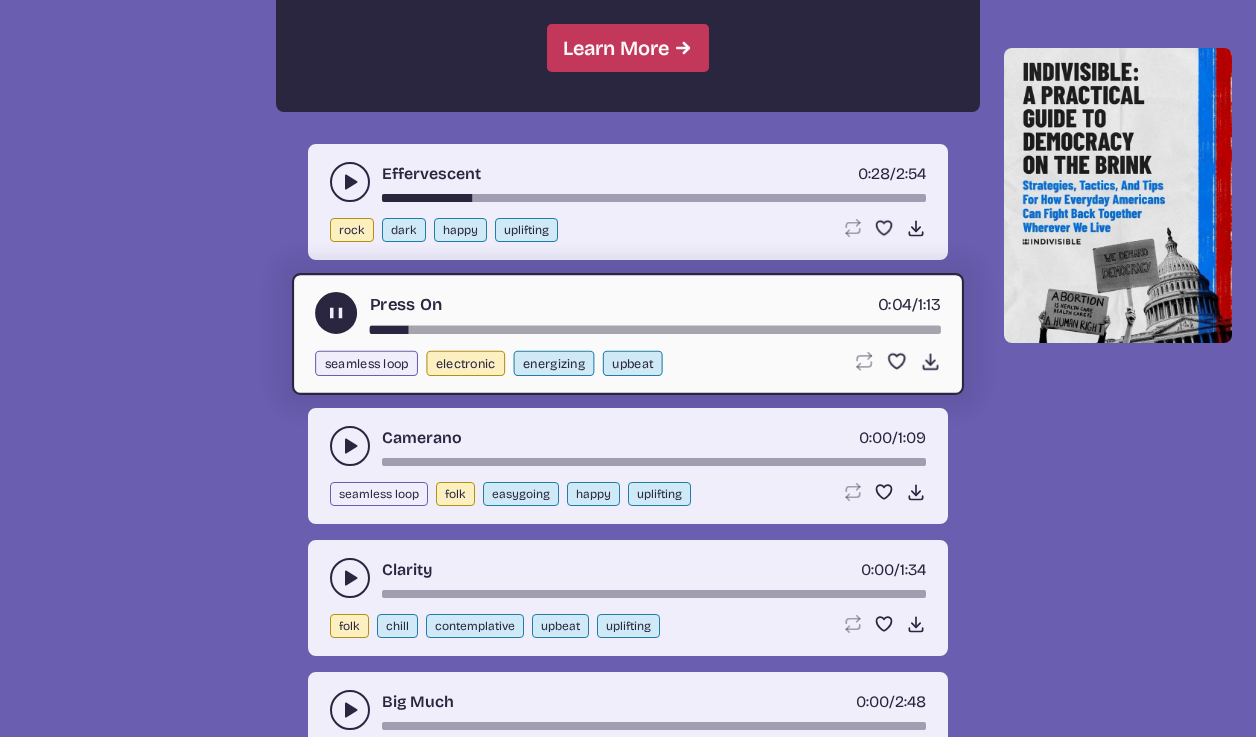 click 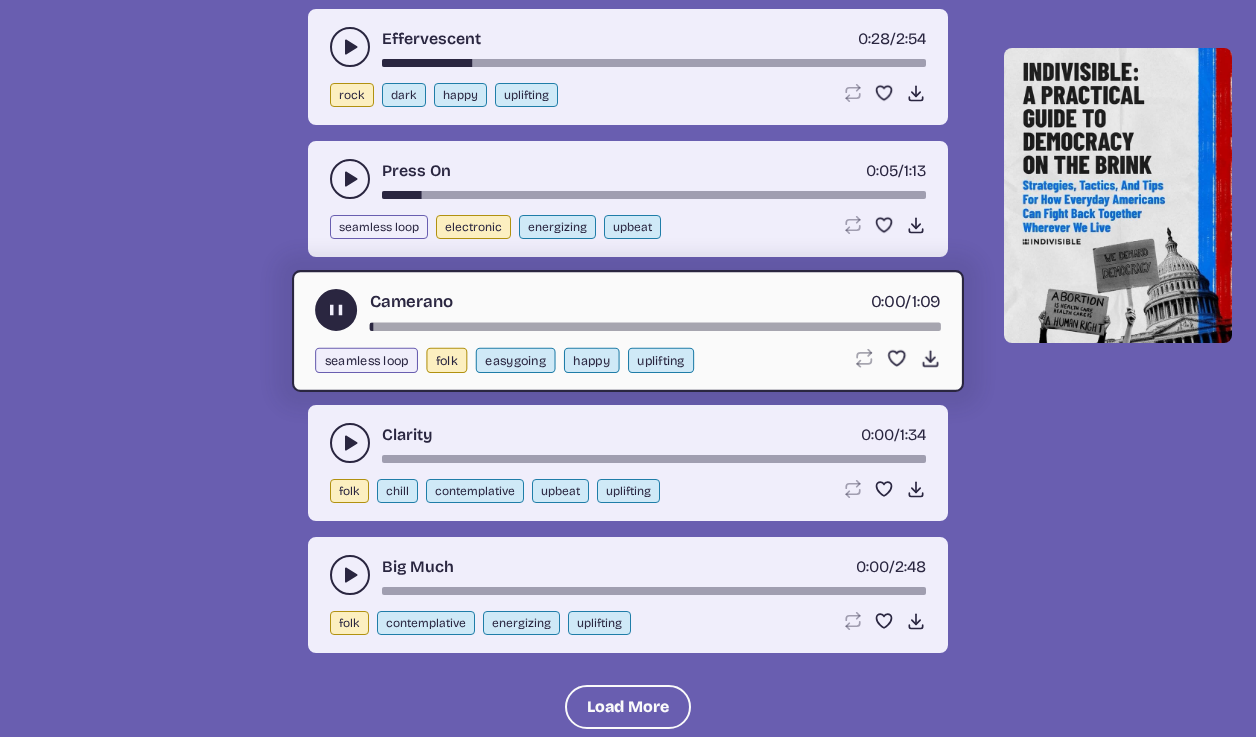 scroll, scrollTop: 2131, scrollLeft: 0, axis: vertical 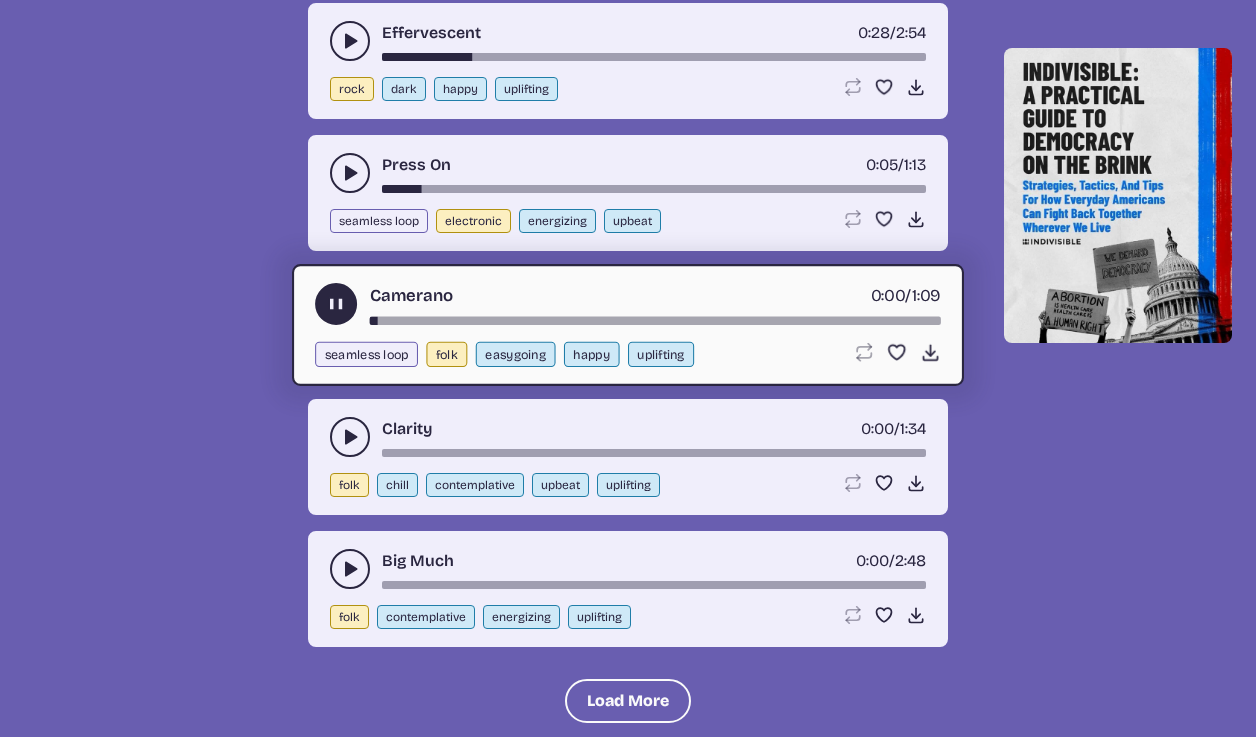 click 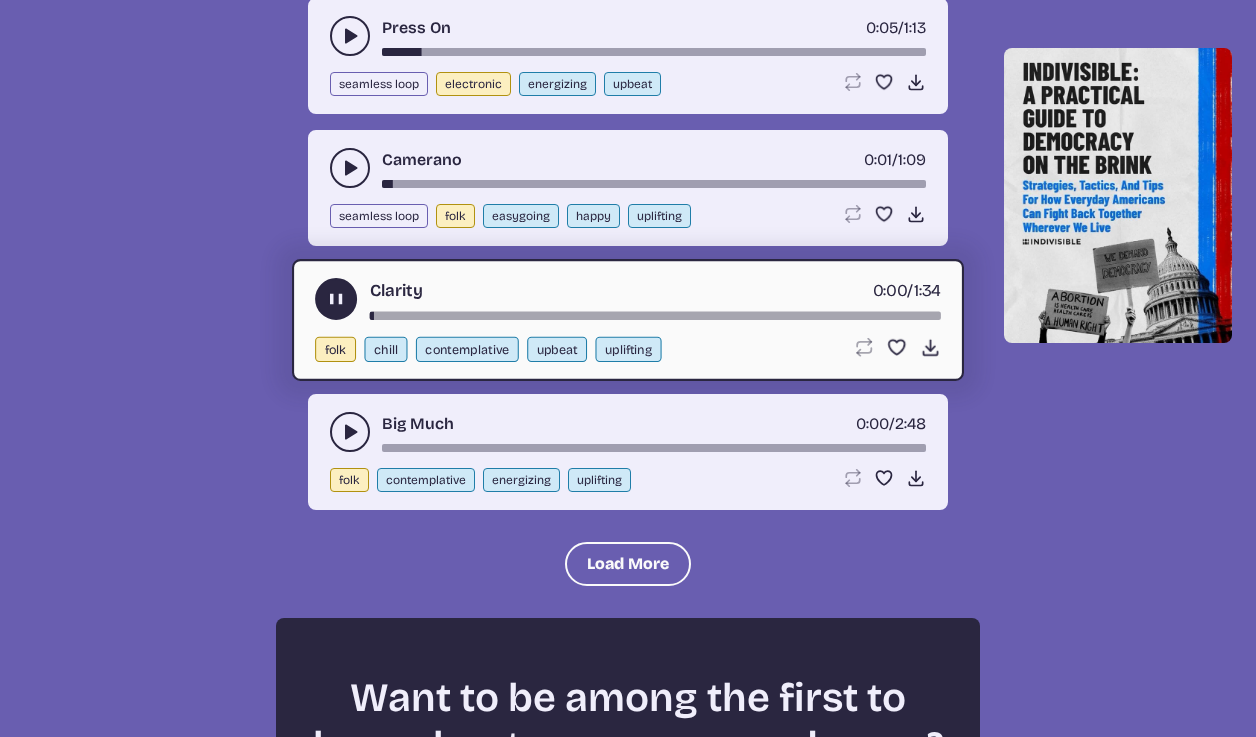 scroll, scrollTop: 2277, scrollLeft: 0, axis: vertical 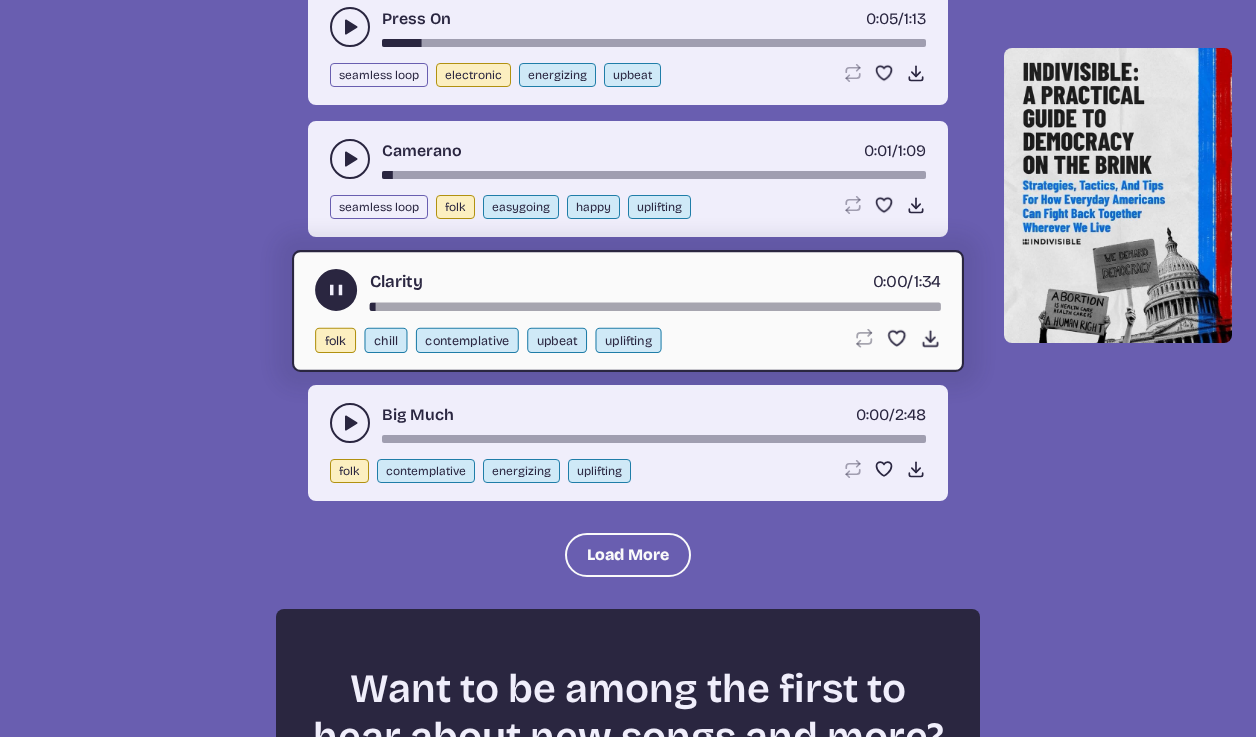 click 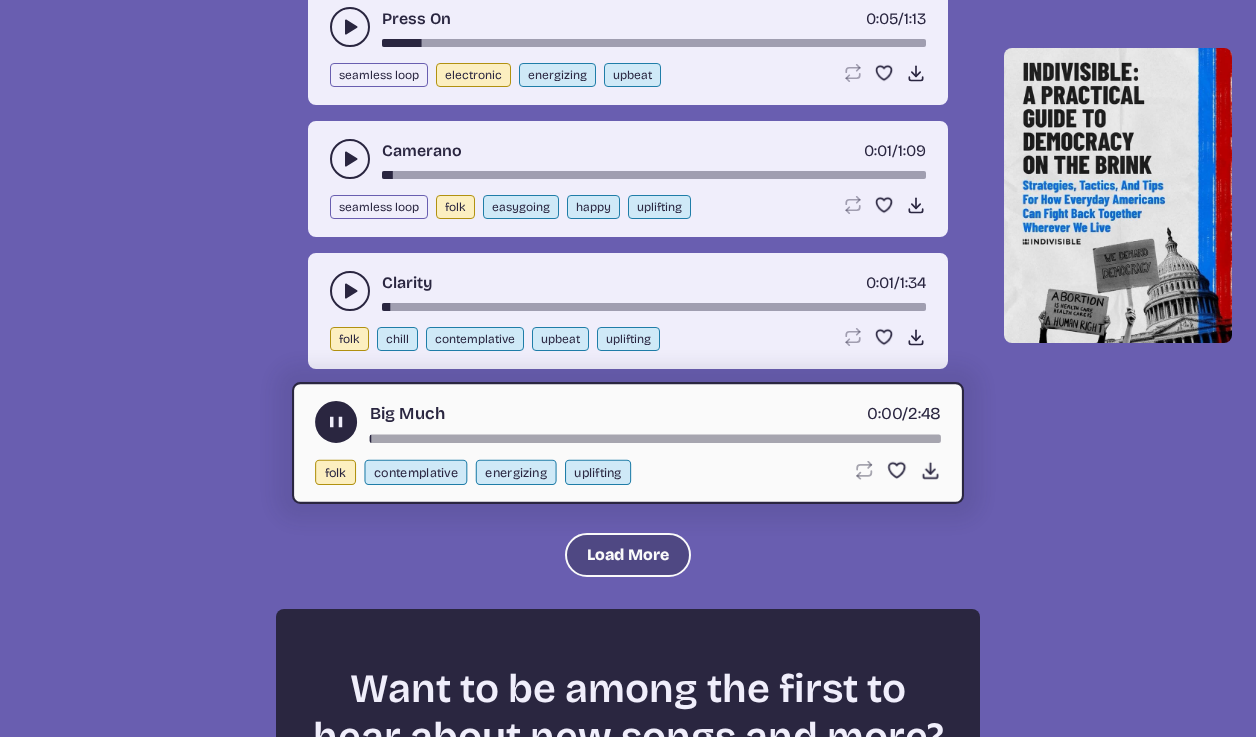 click on "Load More" at bounding box center [628, 555] 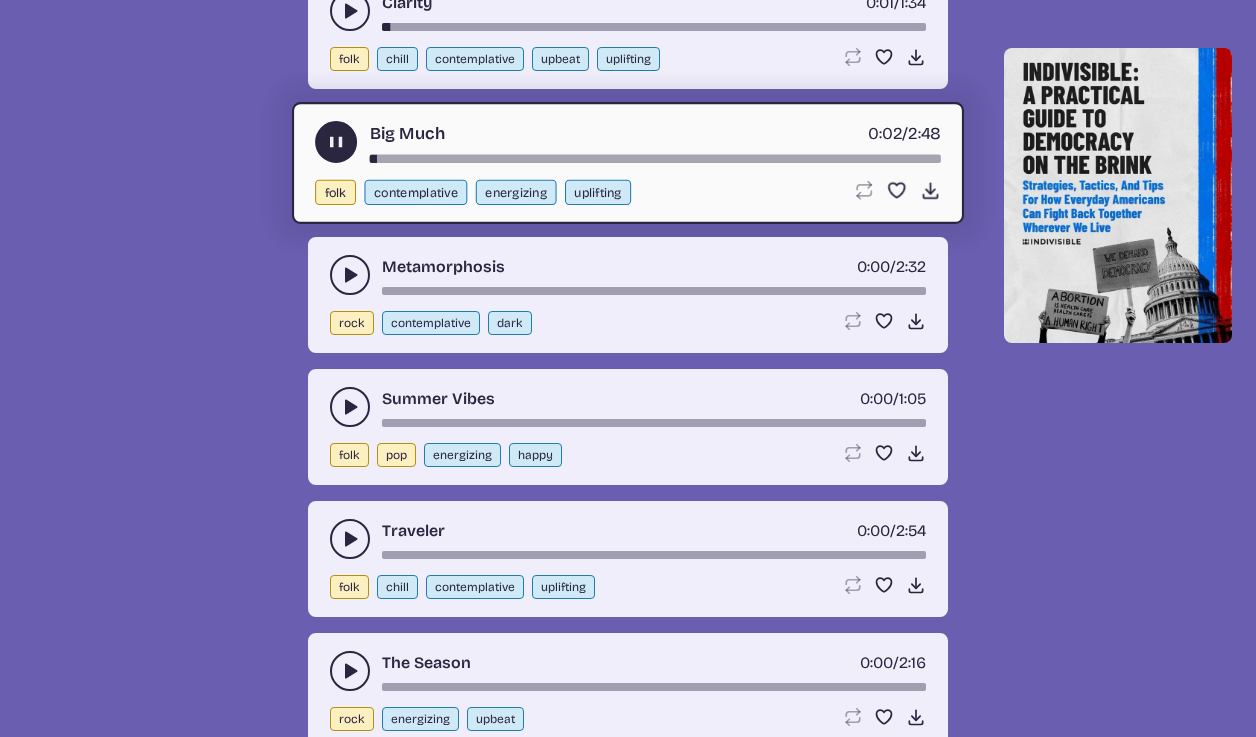 scroll, scrollTop: 2573, scrollLeft: 0, axis: vertical 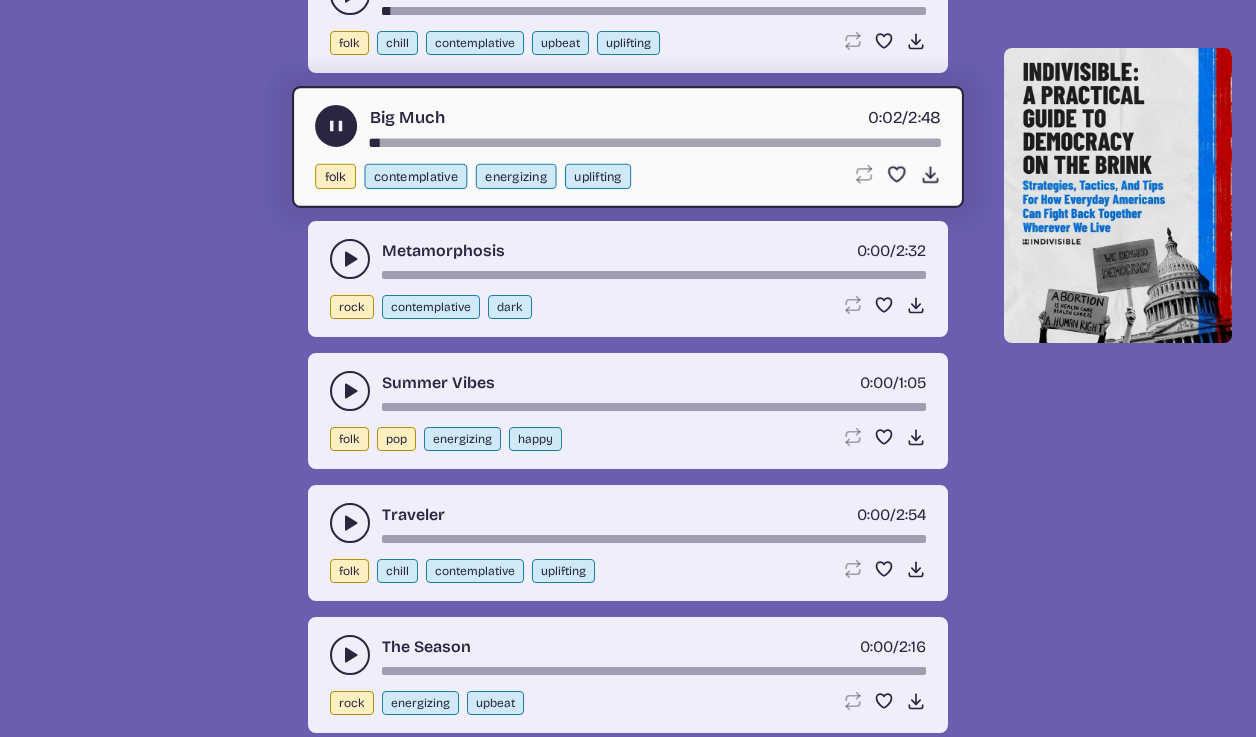 click 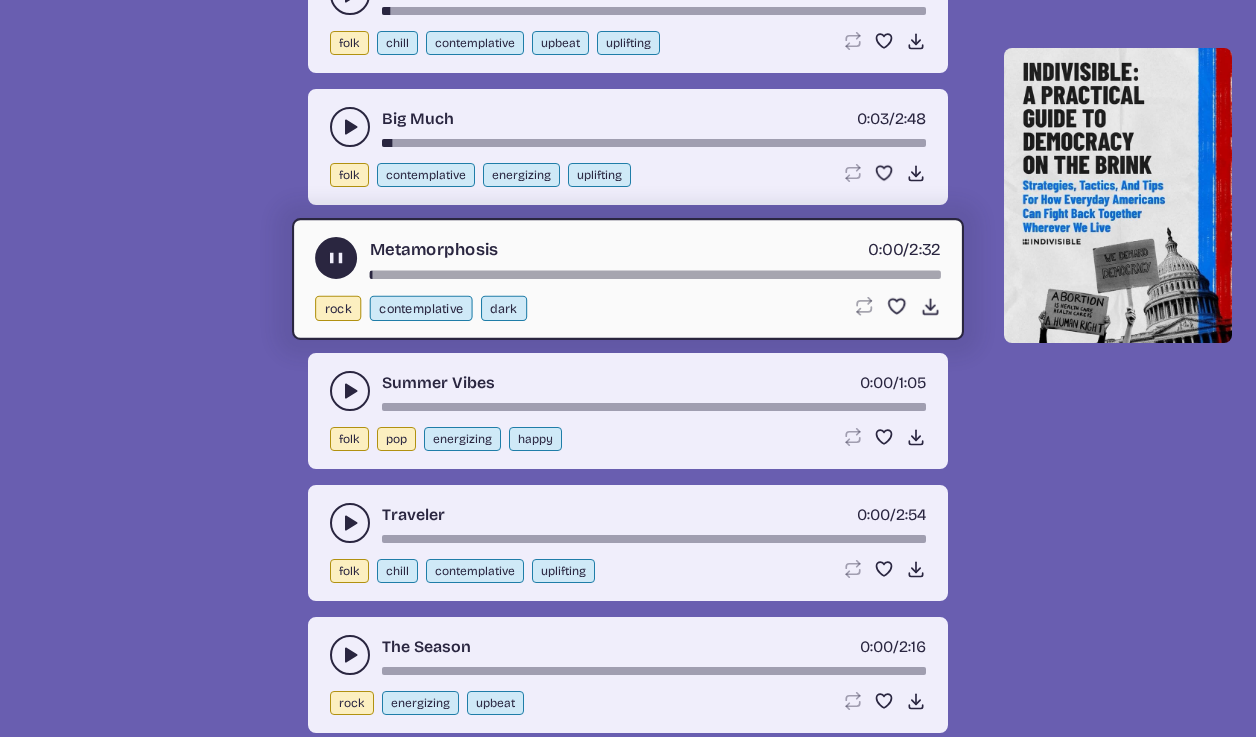 click 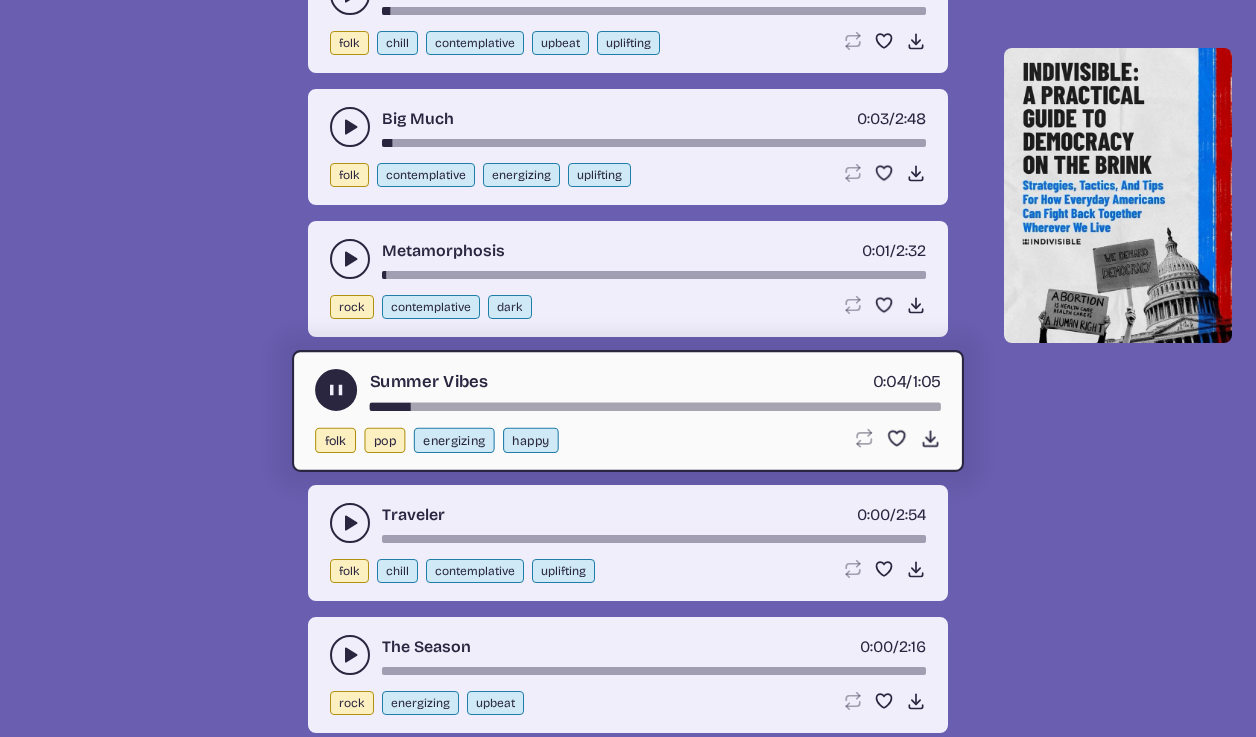 click 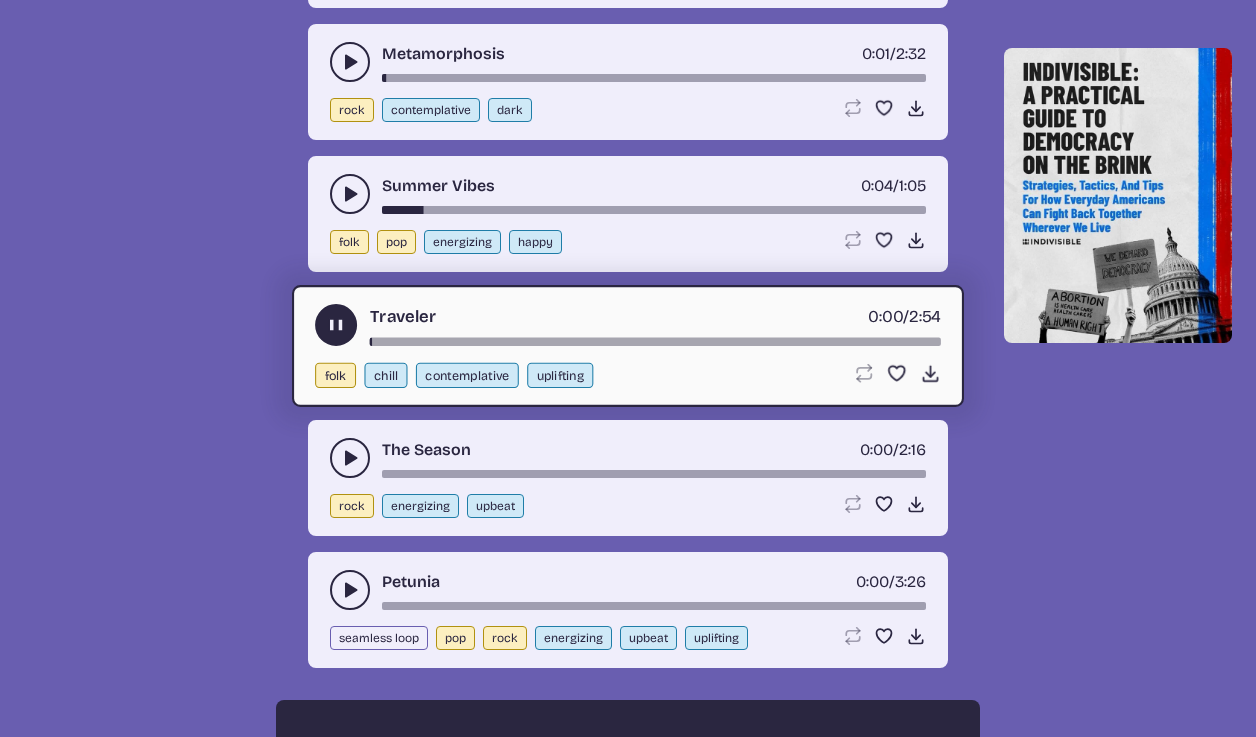 scroll, scrollTop: 2767, scrollLeft: 0, axis: vertical 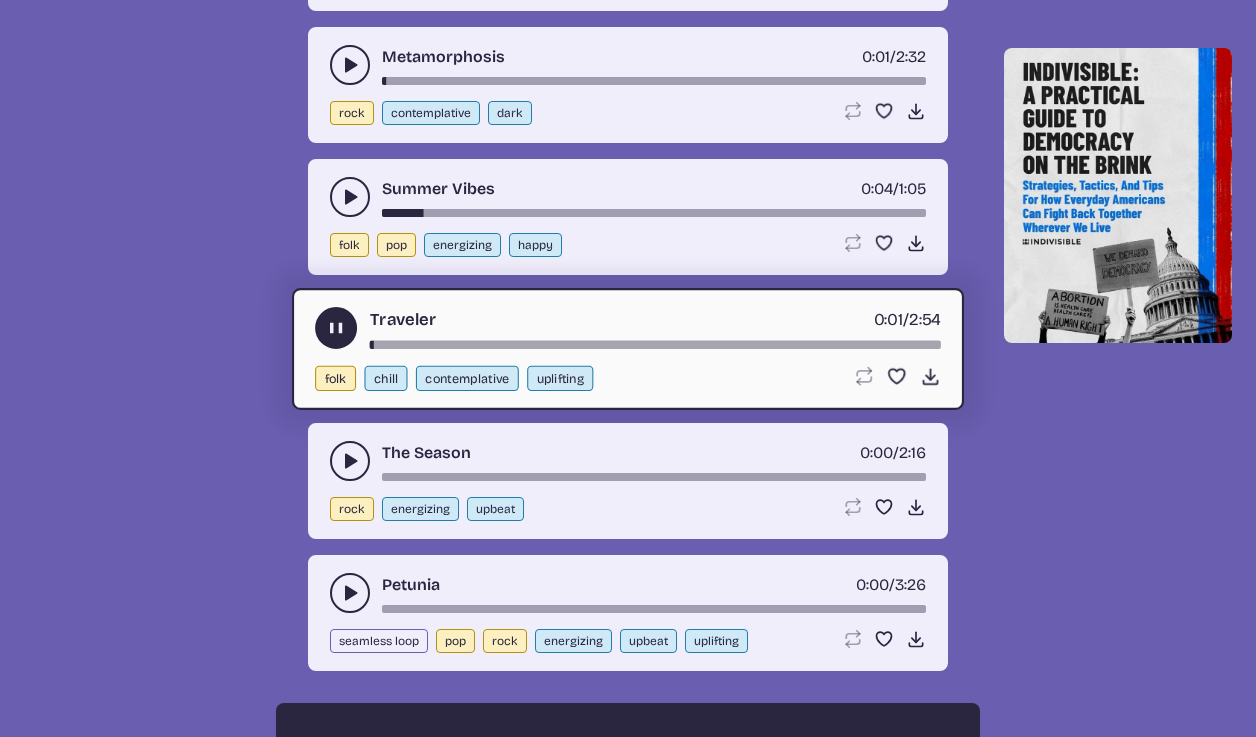 click 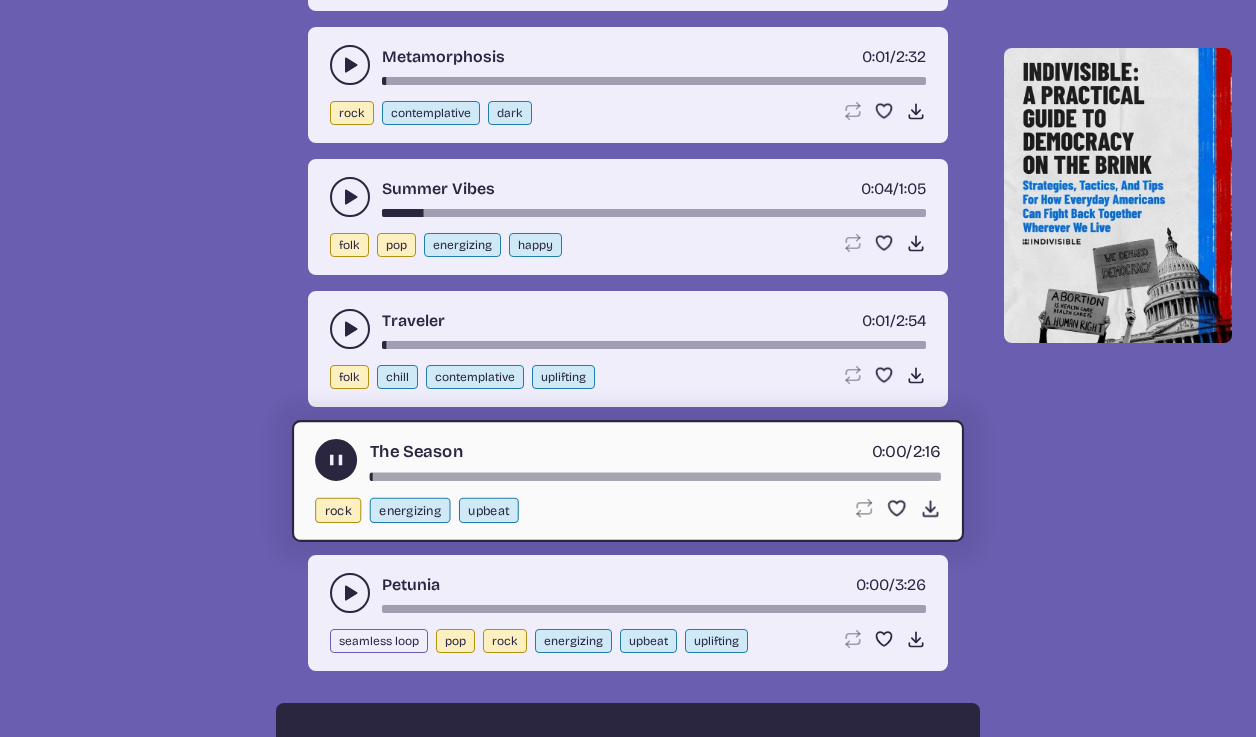 click 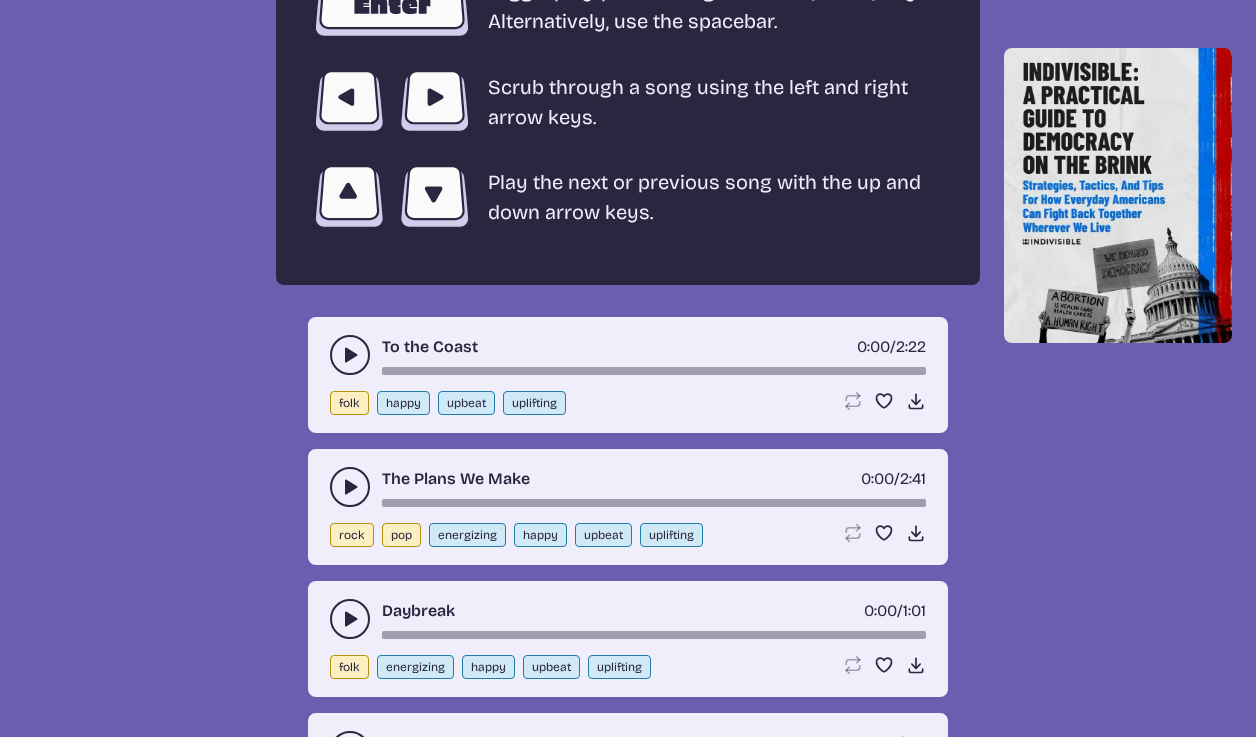 scroll, scrollTop: 3708, scrollLeft: 0, axis: vertical 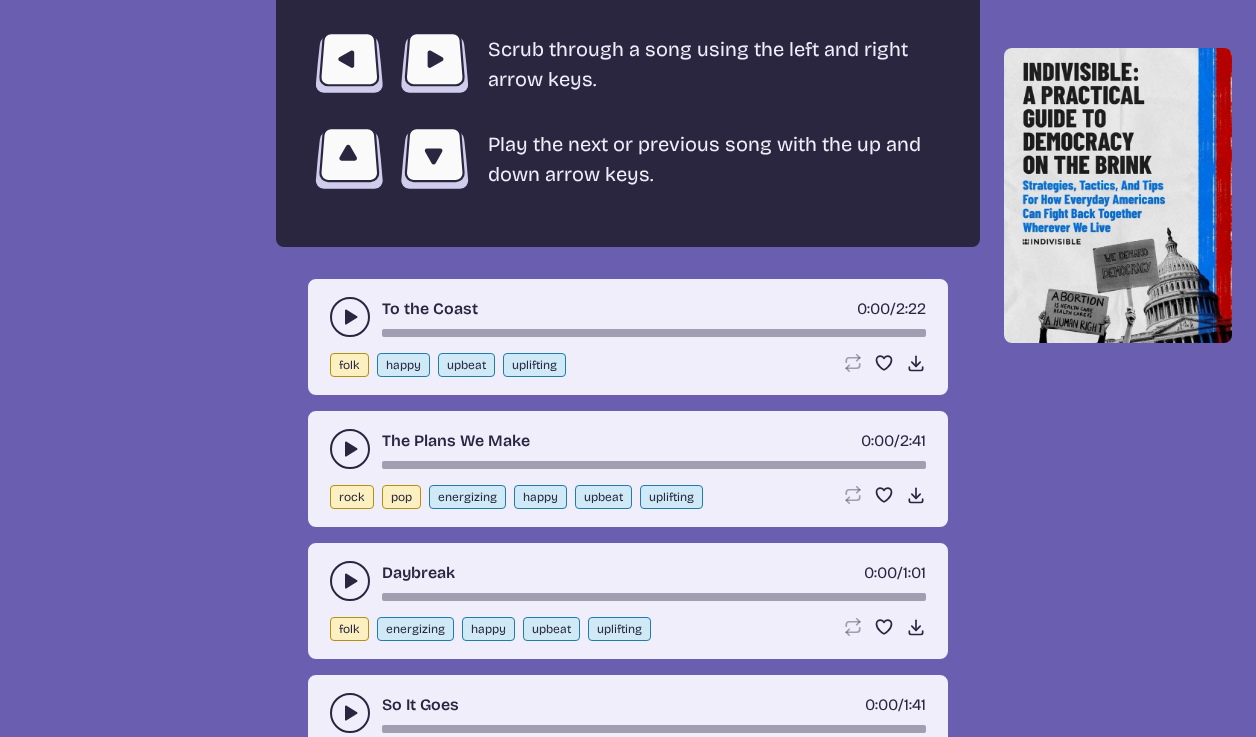 click 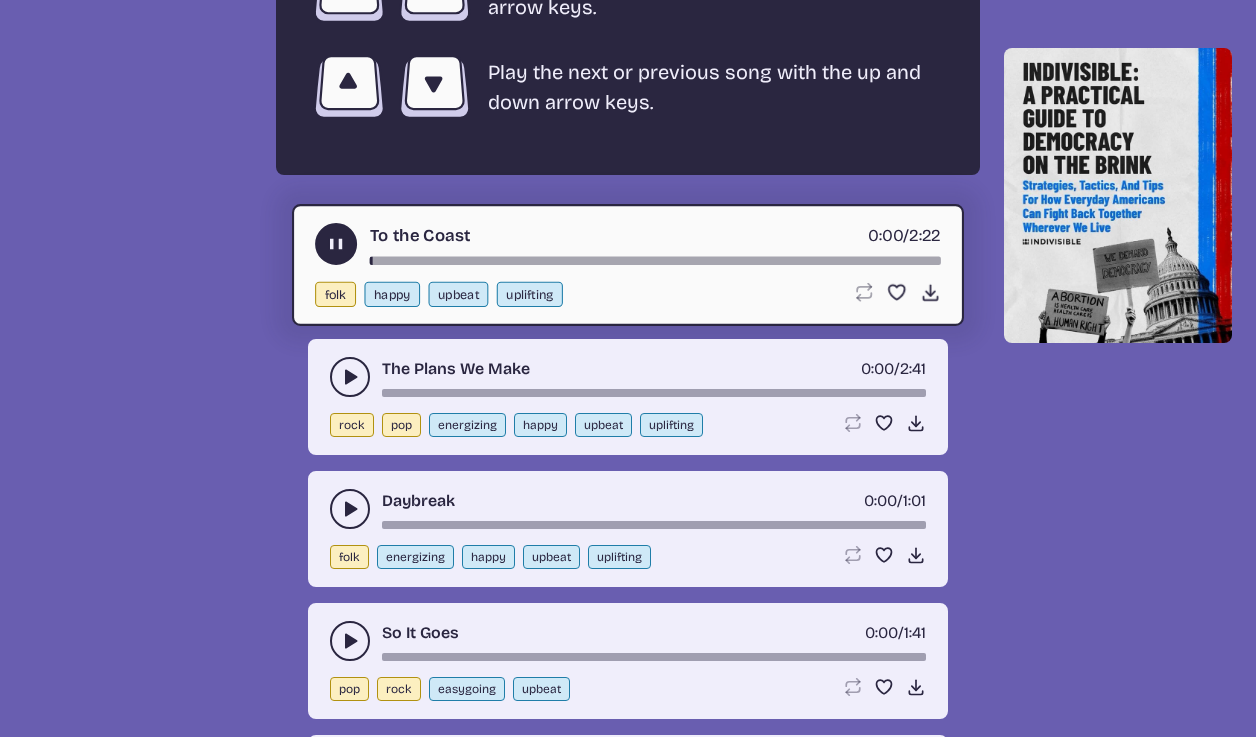scroll, scrollTop: 3864, scrollLeft: 0, axis: vertical 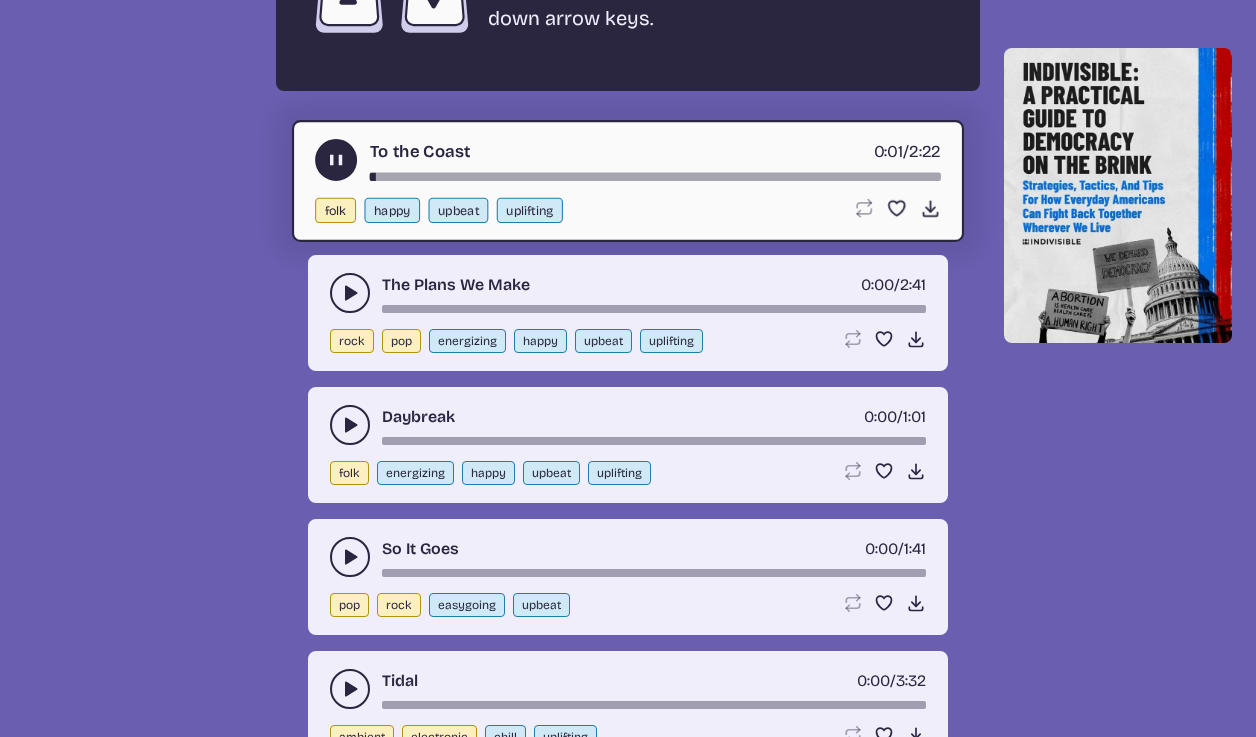 click 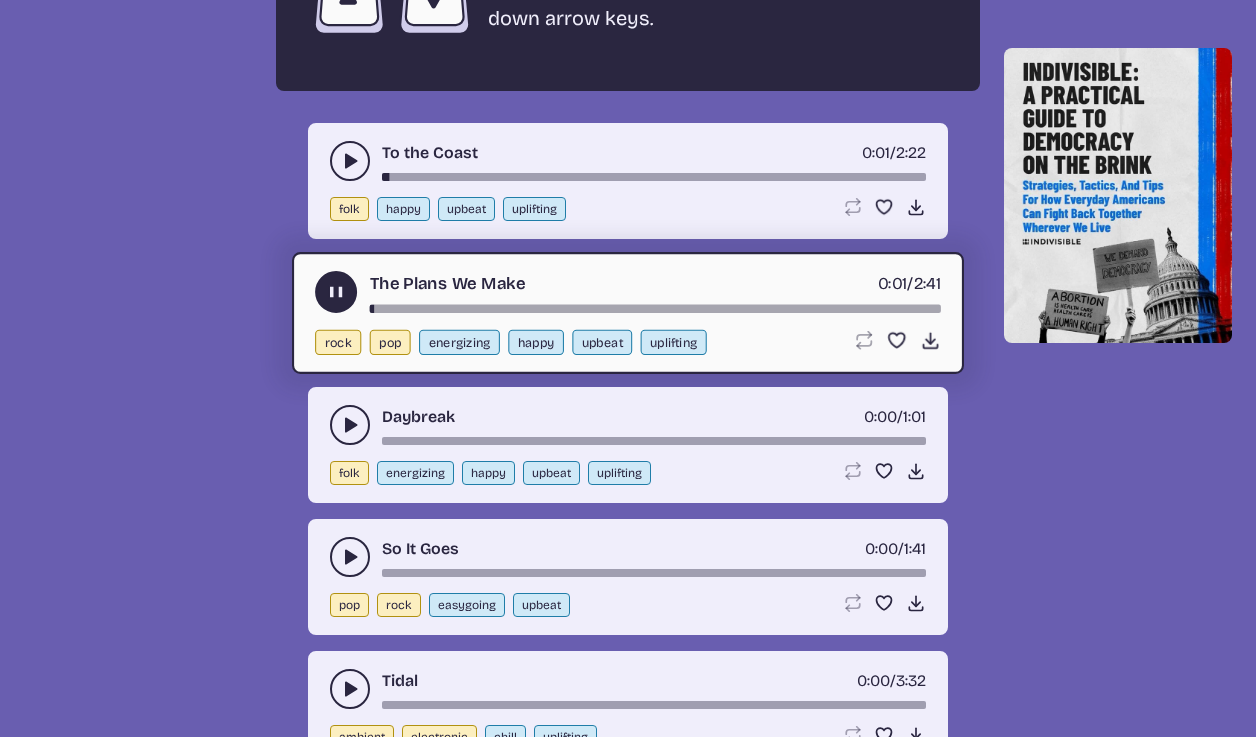 click 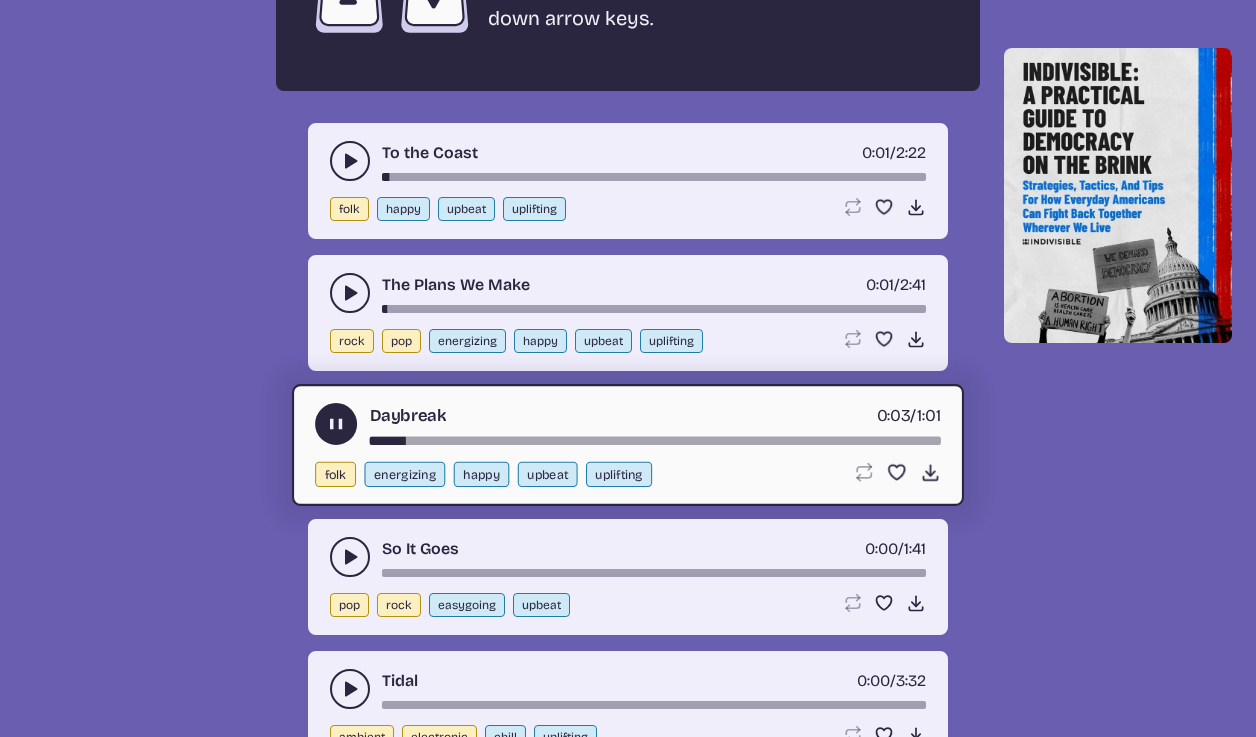 click 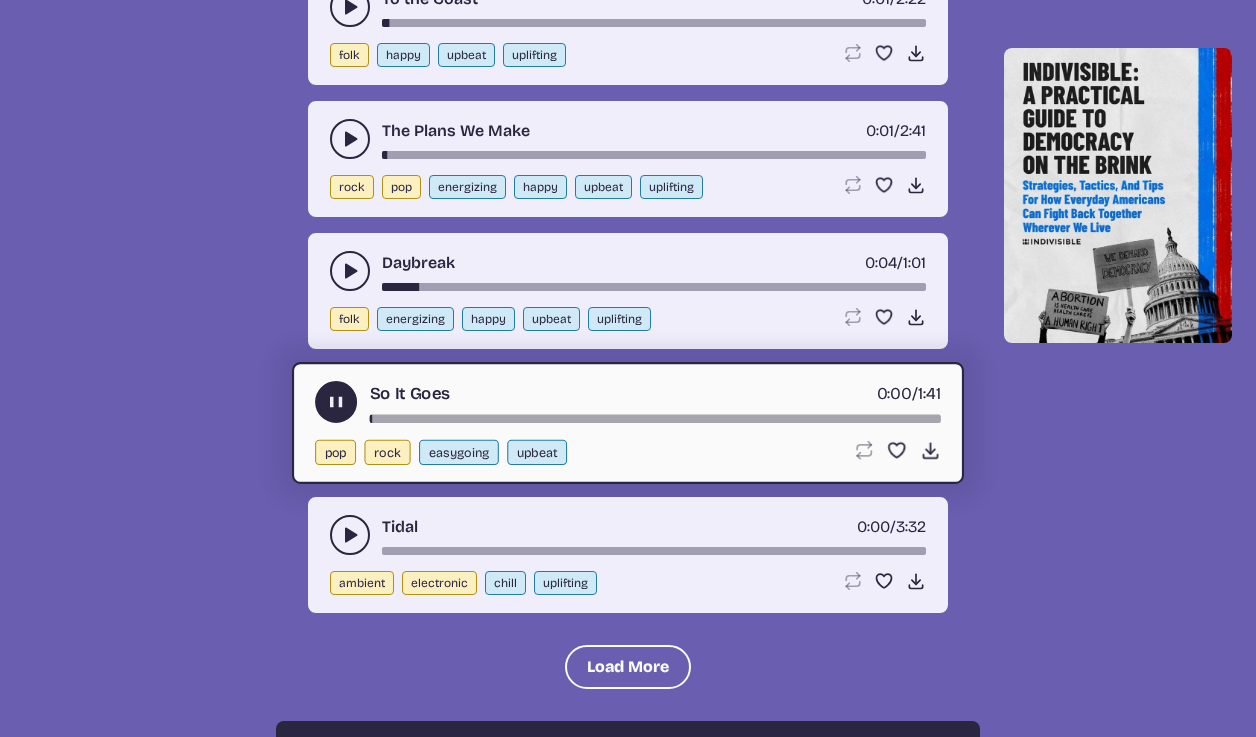 scroll, scrollTop: 4042, scrollLeft: 0, axis: vertical 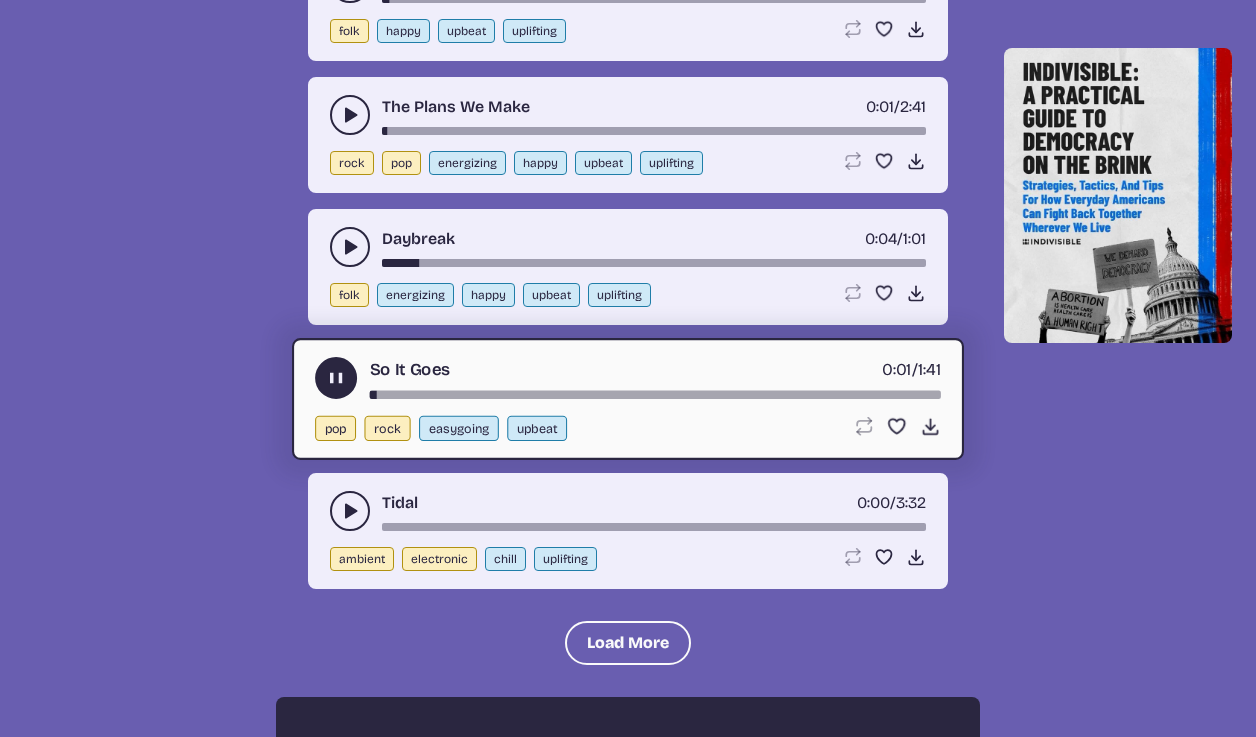 click 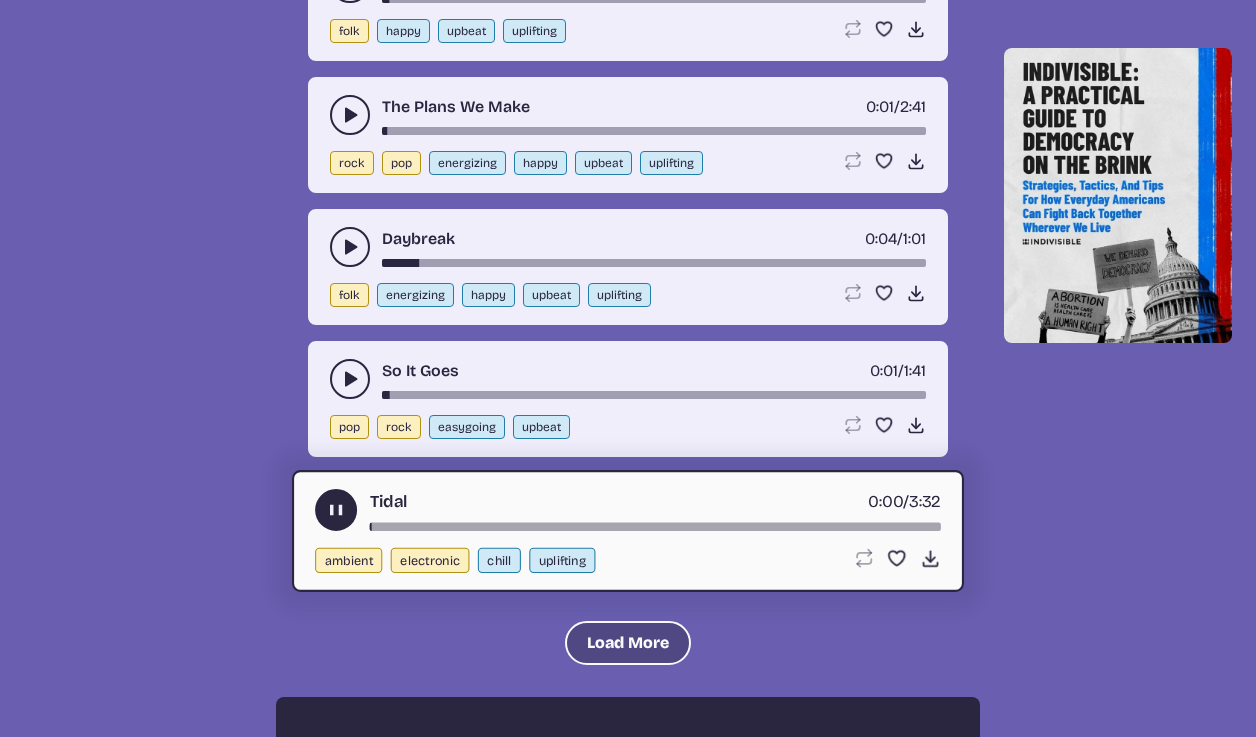 click on "Load More" 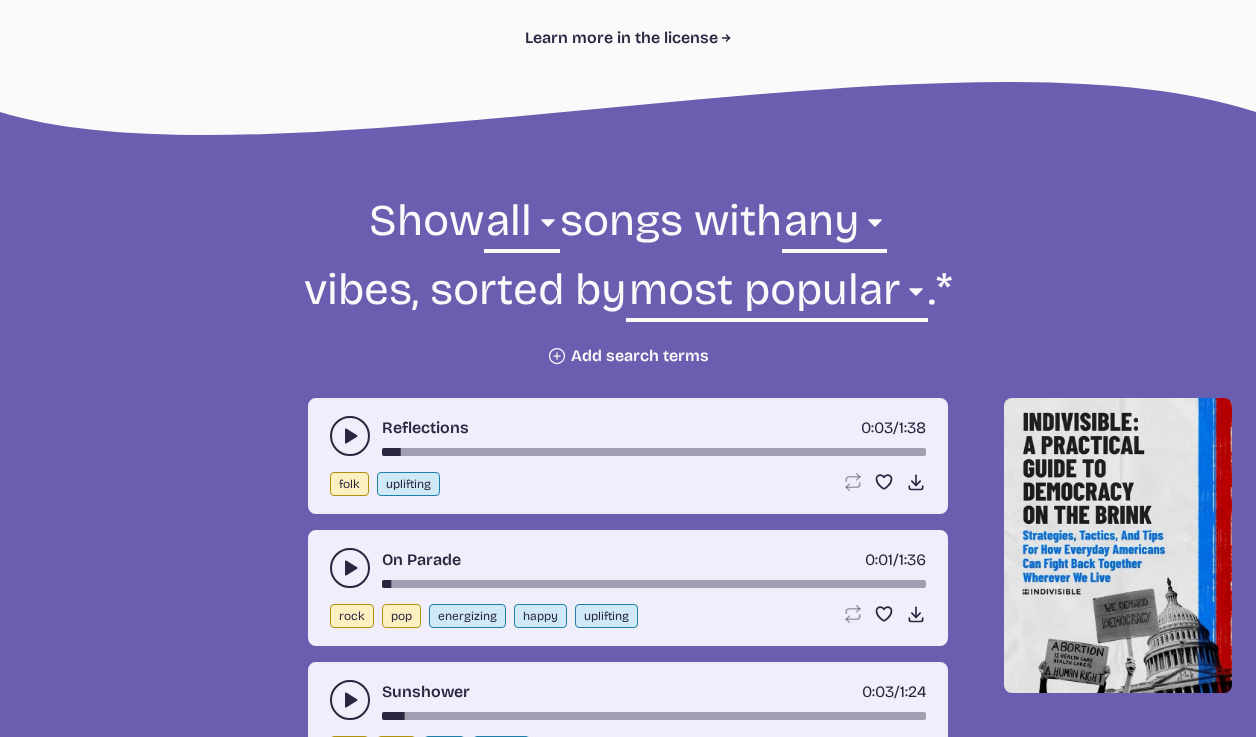 scroll, scrollTop: 578, scrollLeft: 0, axis: vertical 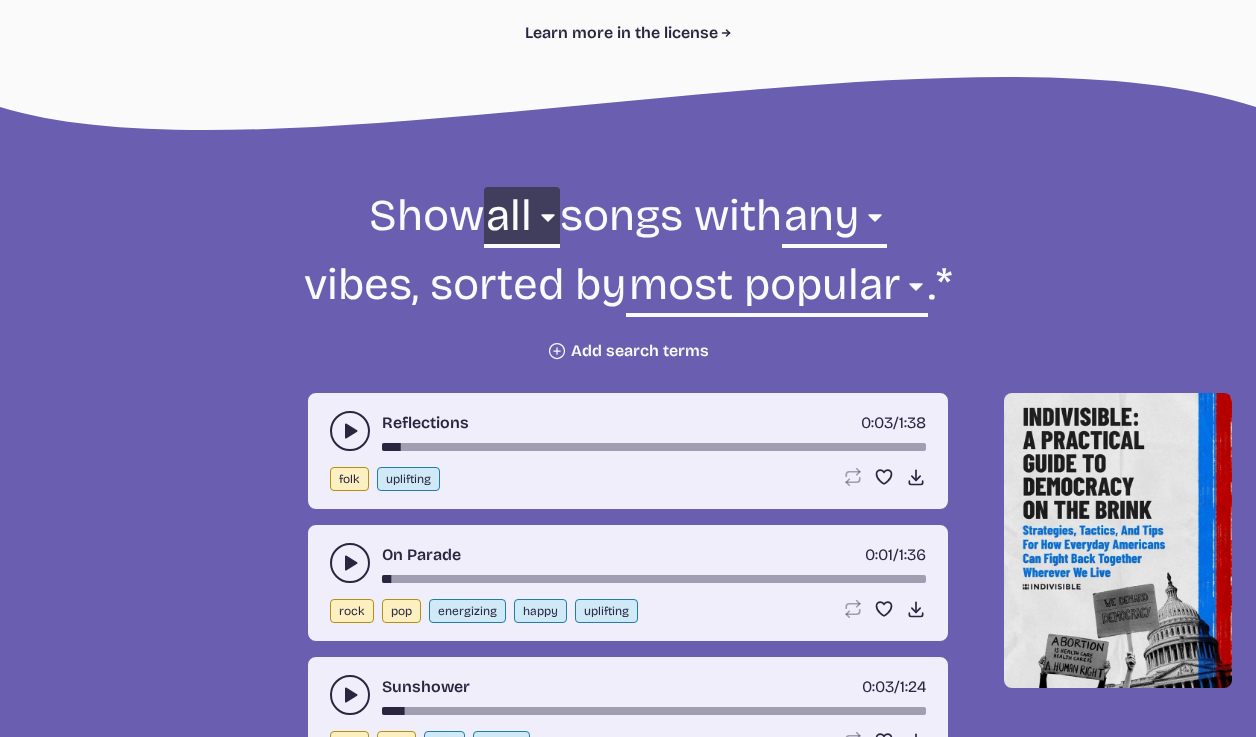 click on "all ambient cinematic electronic folk holiday jazz pop rock world" at bounding box center (522, 221) 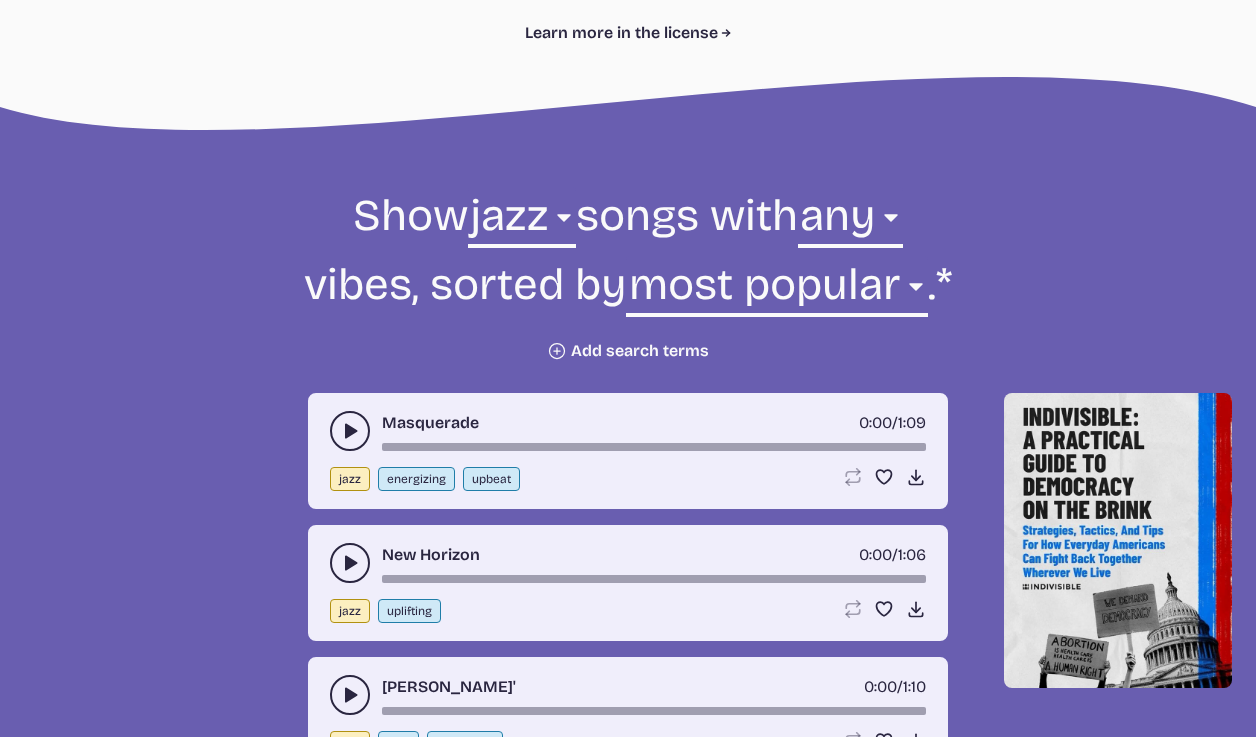 click 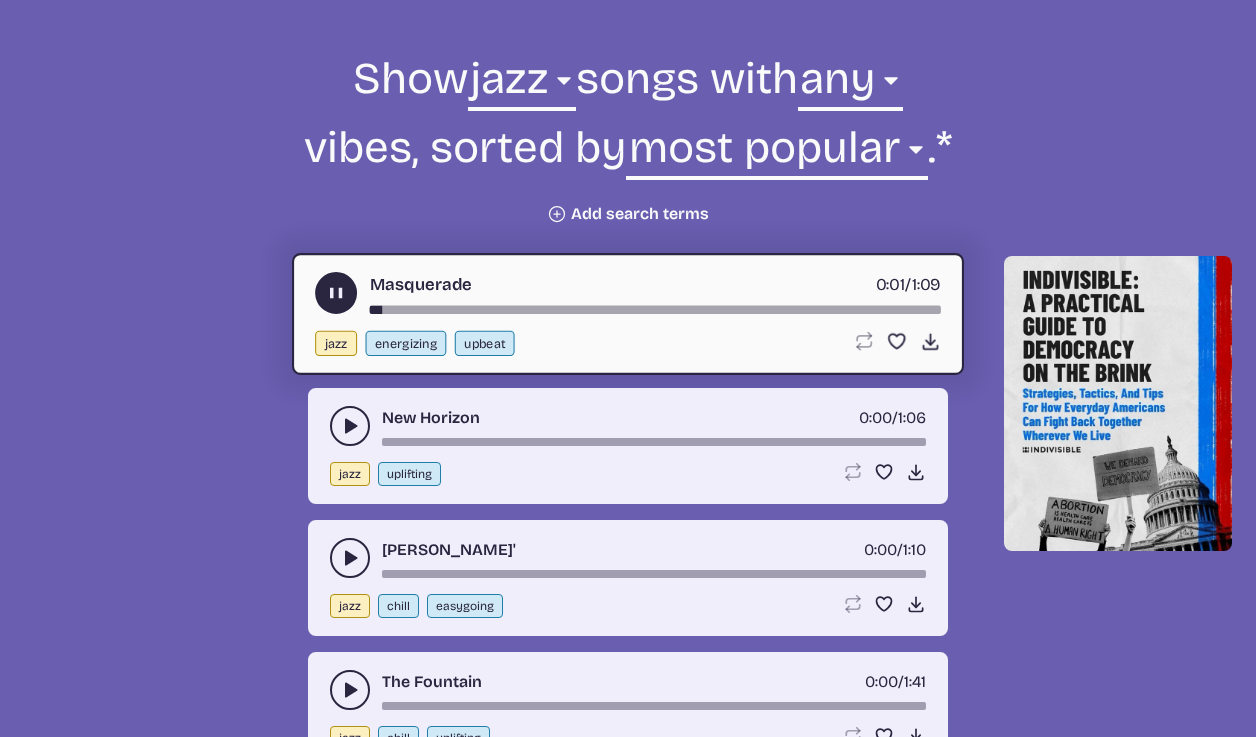 scroll, scrollTop: 718, scrollLeft: 0, axis: vertical 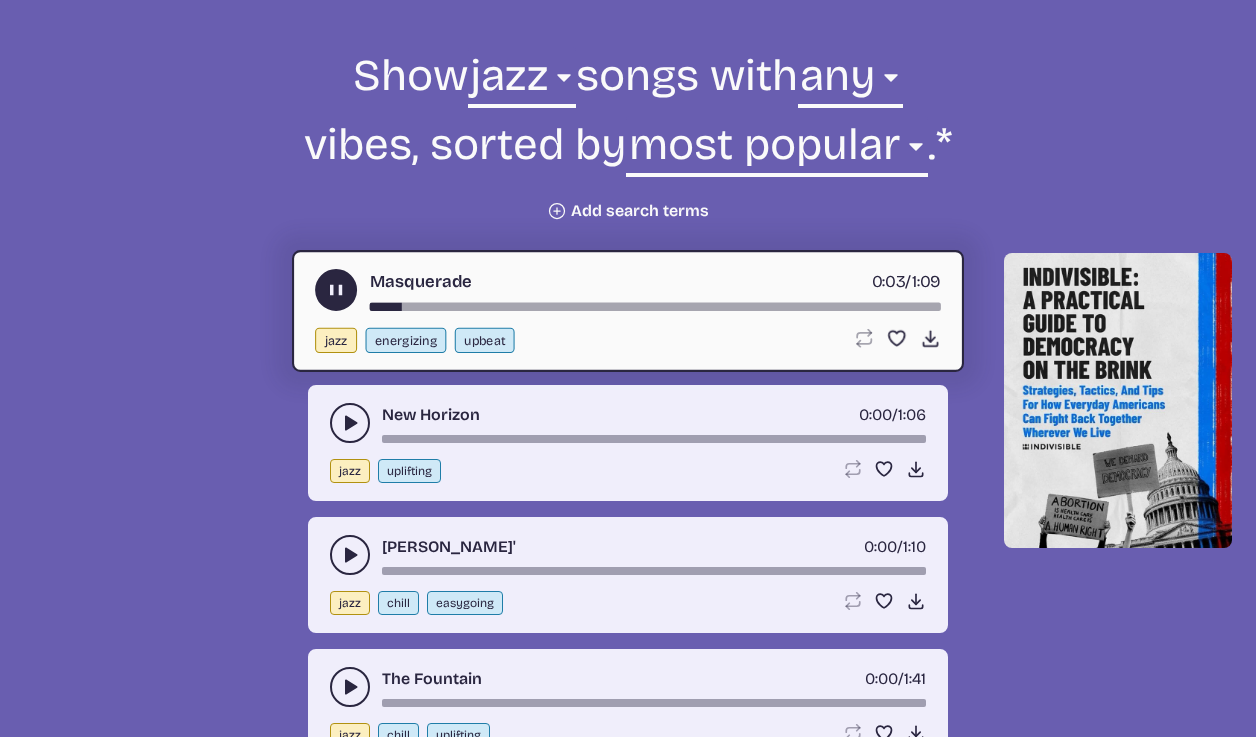 click 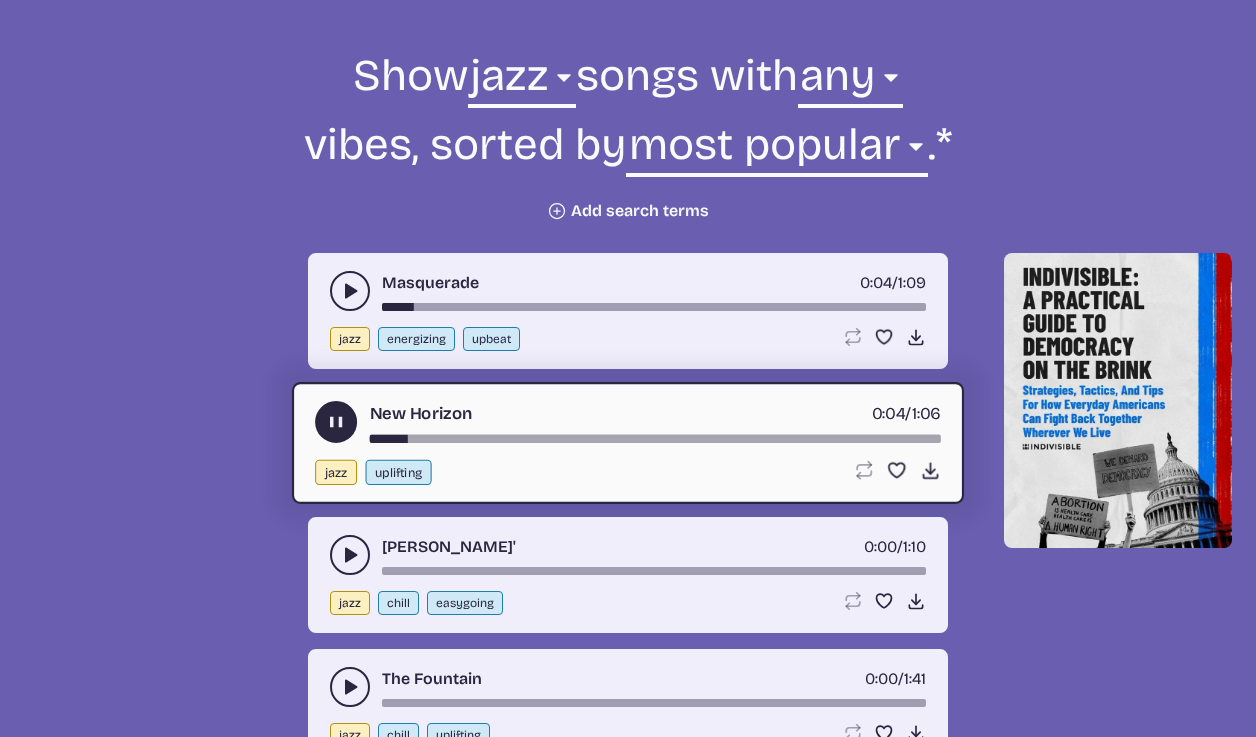 click 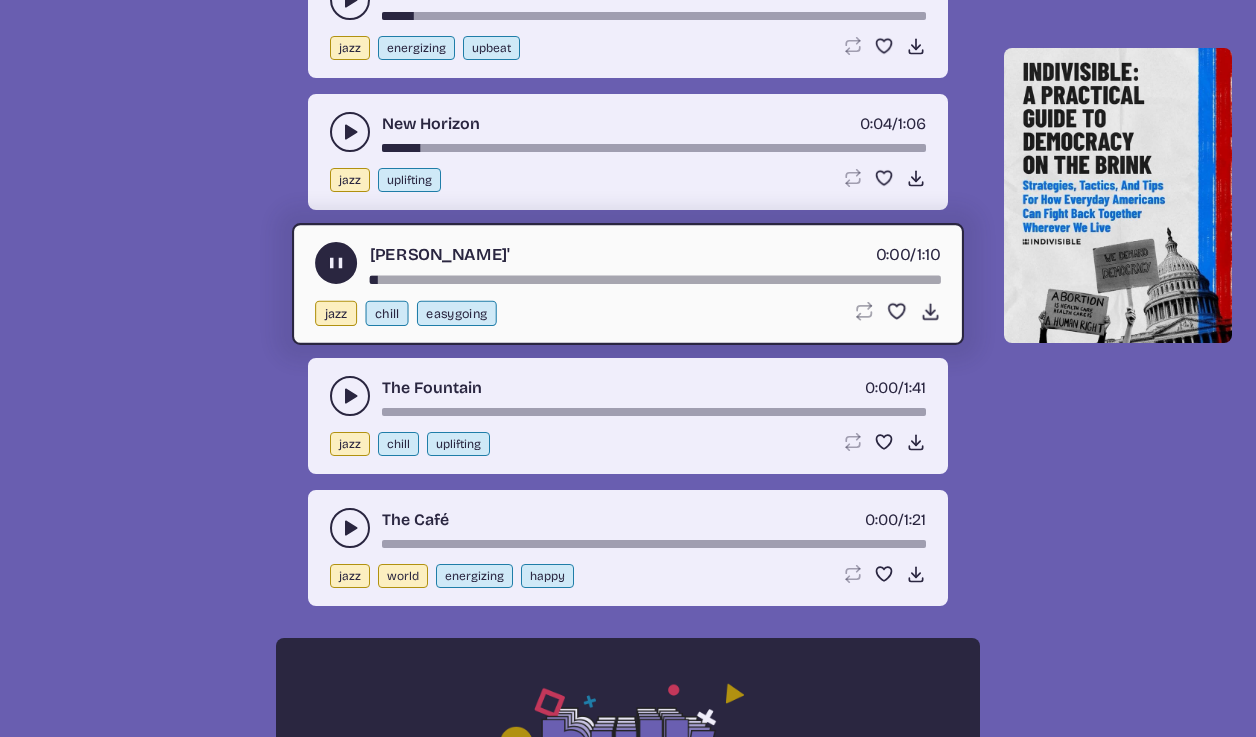 scroll, scrollTop: 1015, scrollLeft: 0, axis: vertical 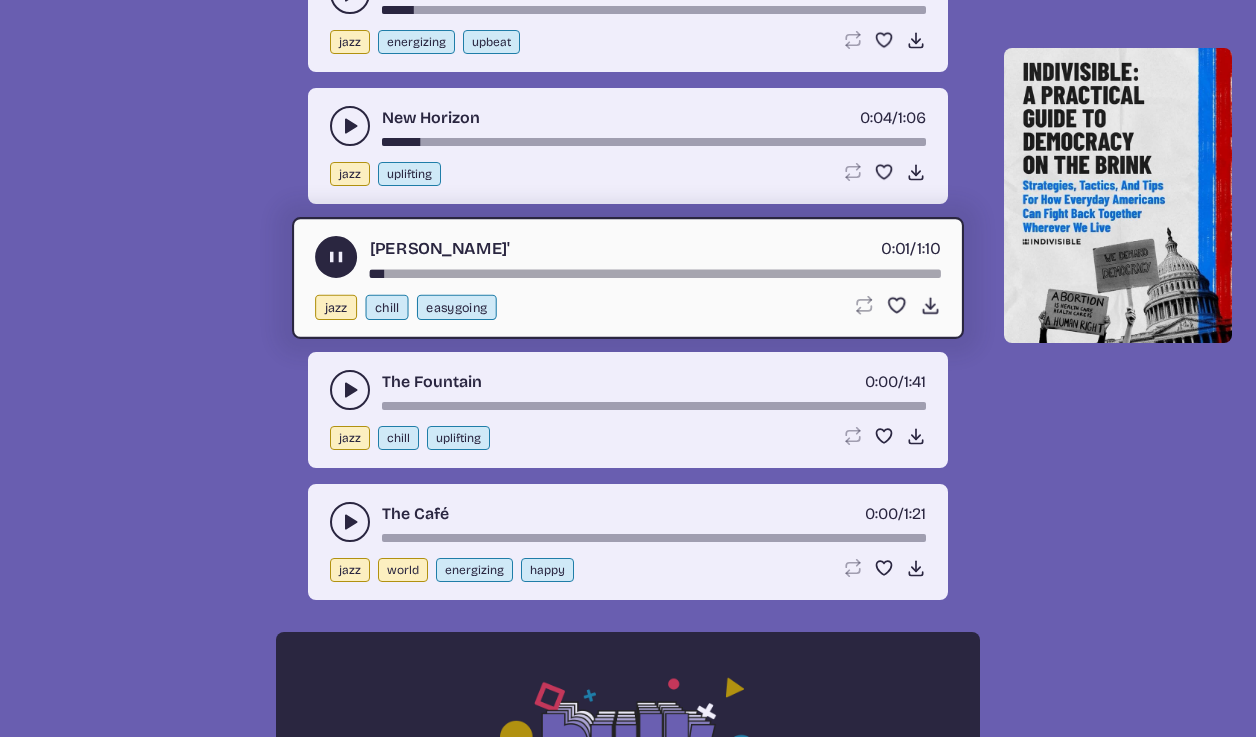 click 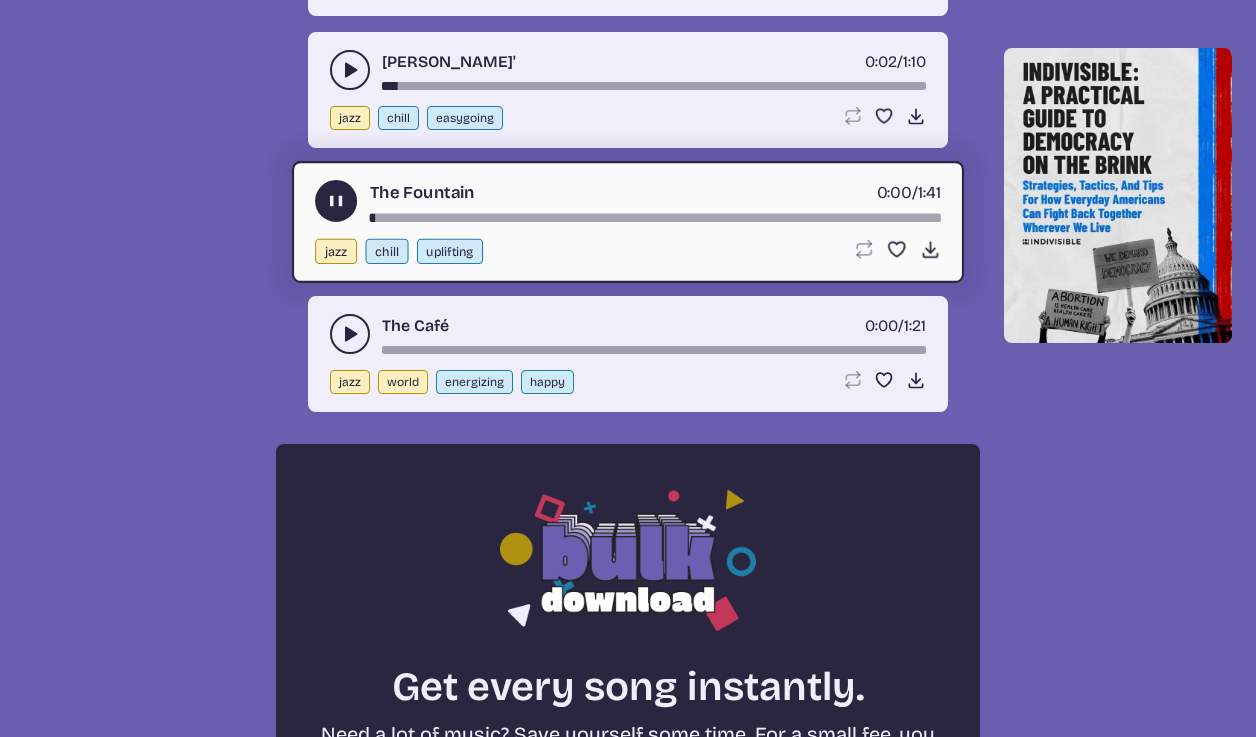 scroll, scrollTop: 1213, scrollLeft: 0, axis: vertical 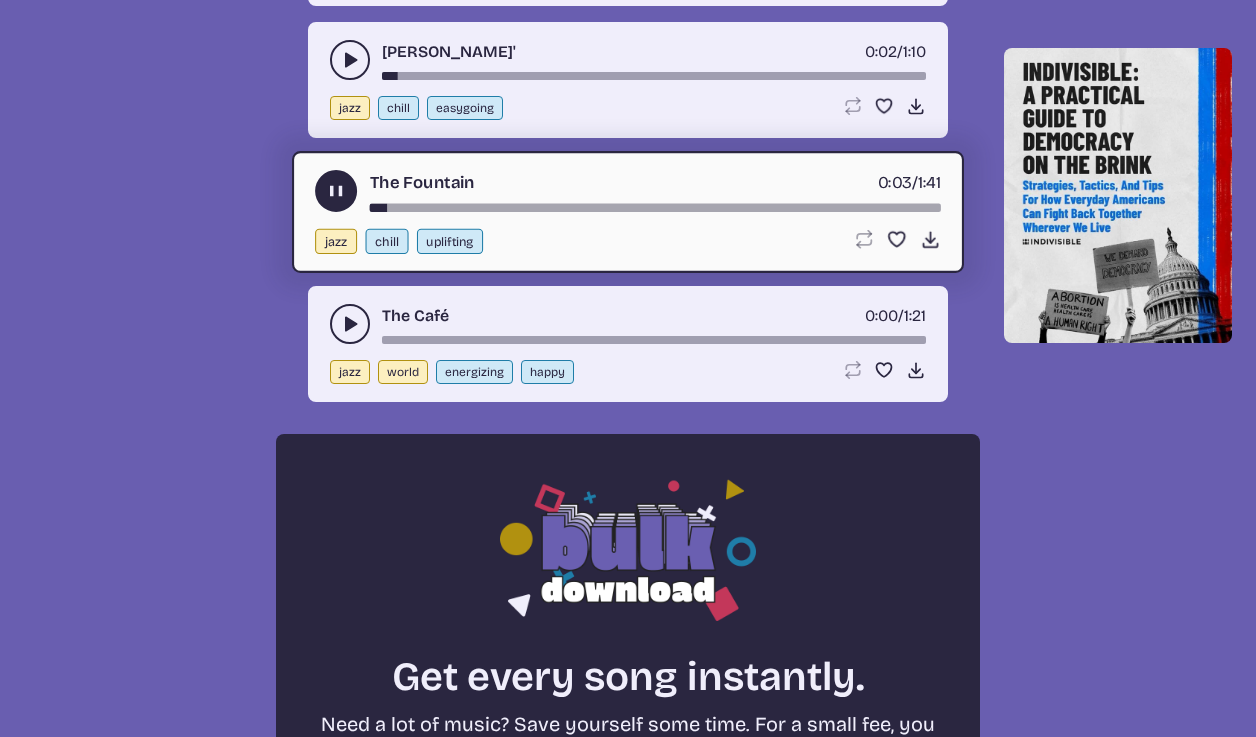 click 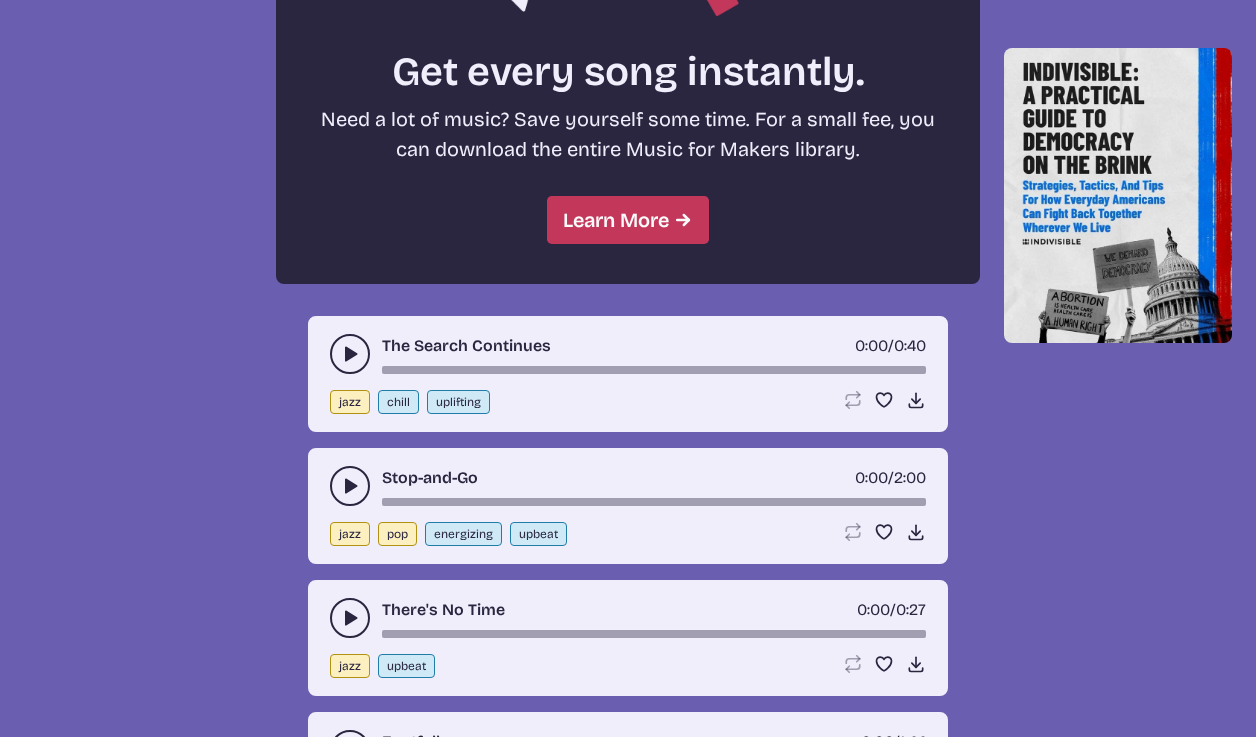 scroll, scrollTop: 1824, scrollLeft: 0, axis: vertical 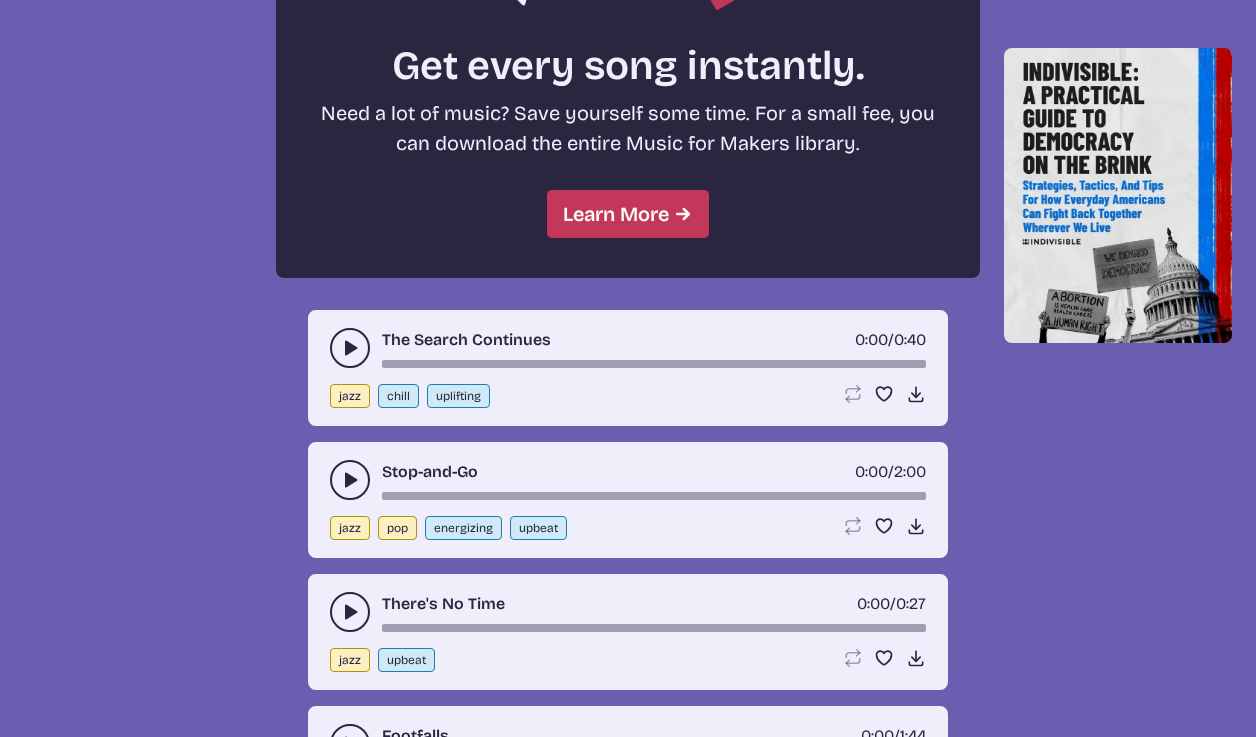 click 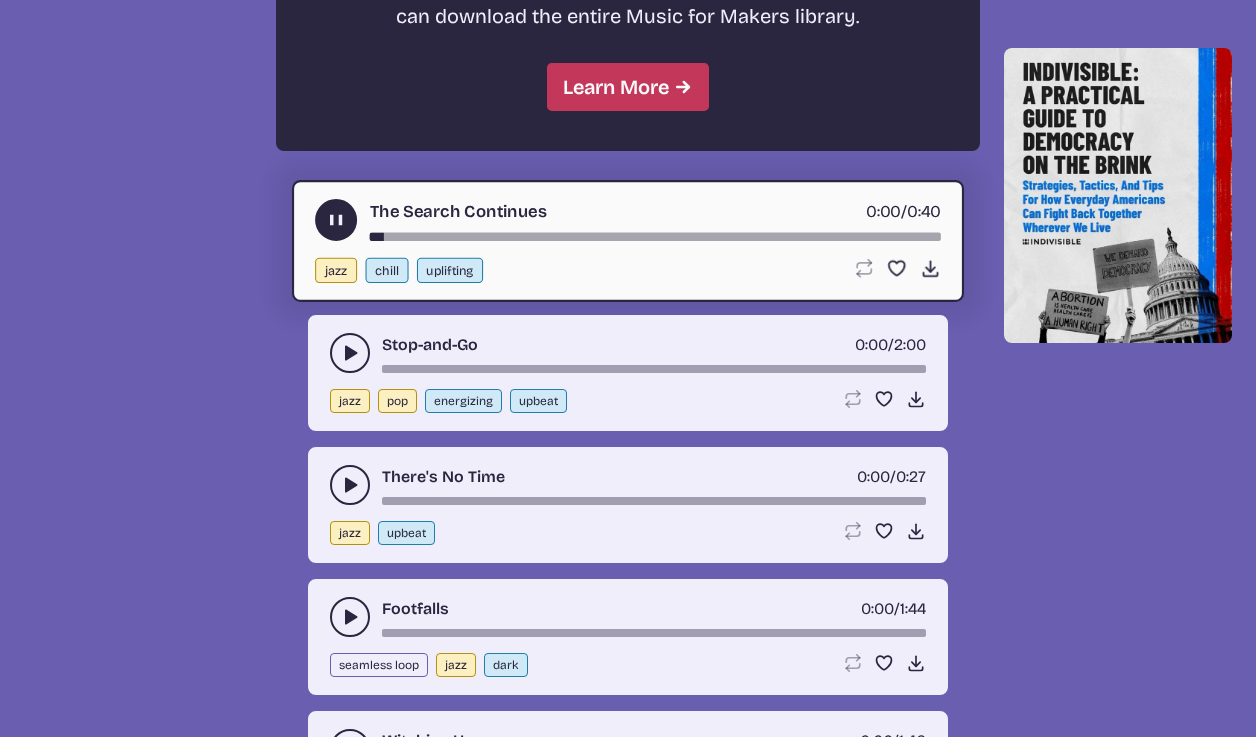 scroll, scrollTop: 1952, scrollLeft: 0, axis: vertical 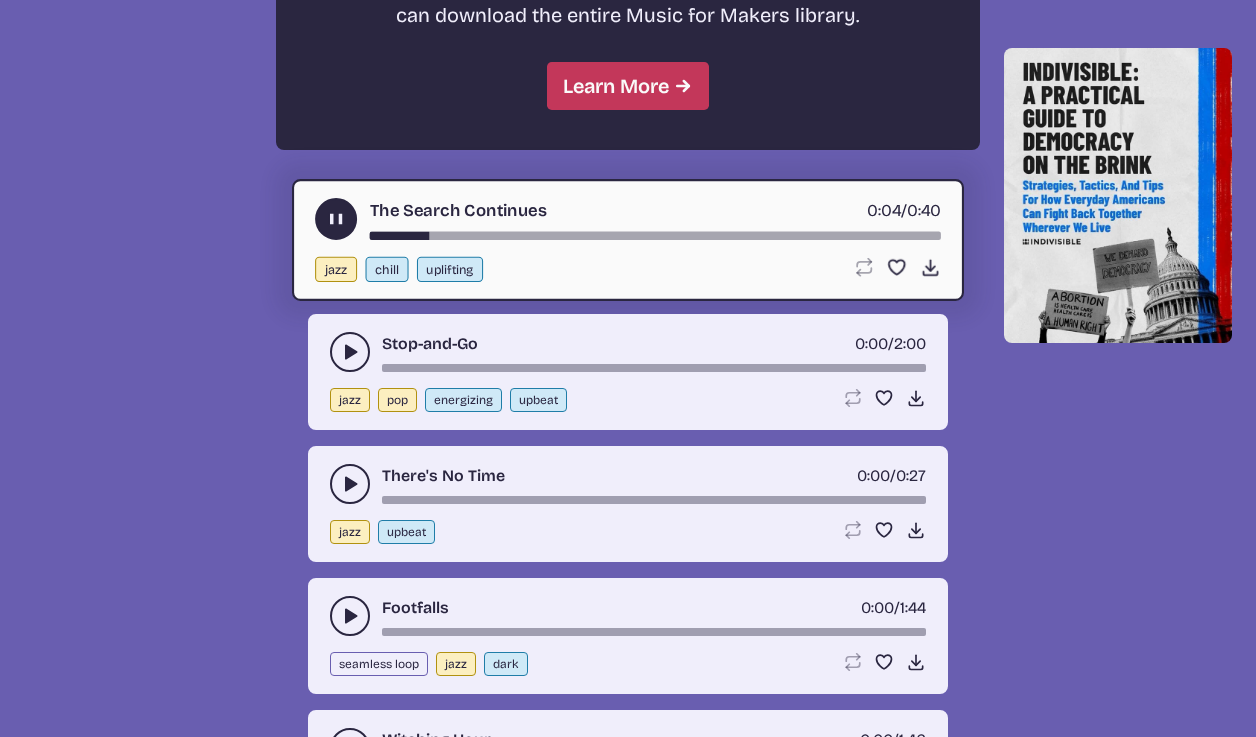 click 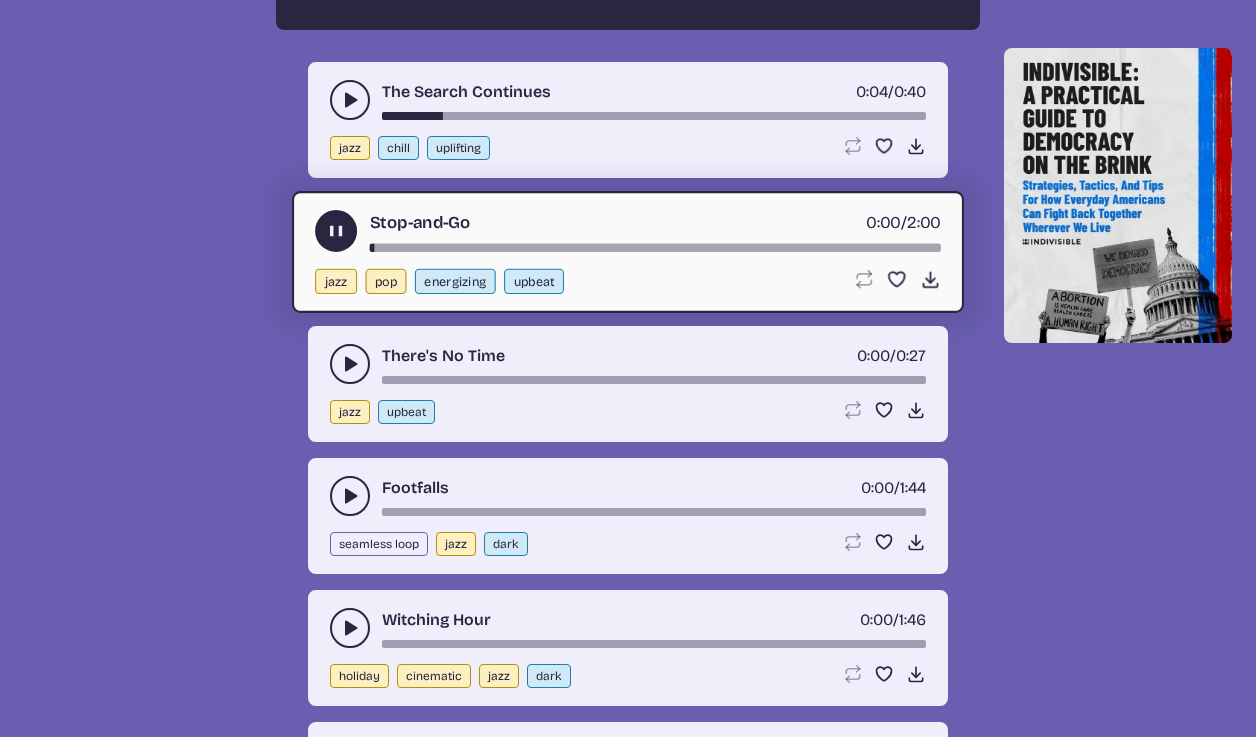 scroll, scrollTop: 2075, scrollLeft: 0, axis: vertical 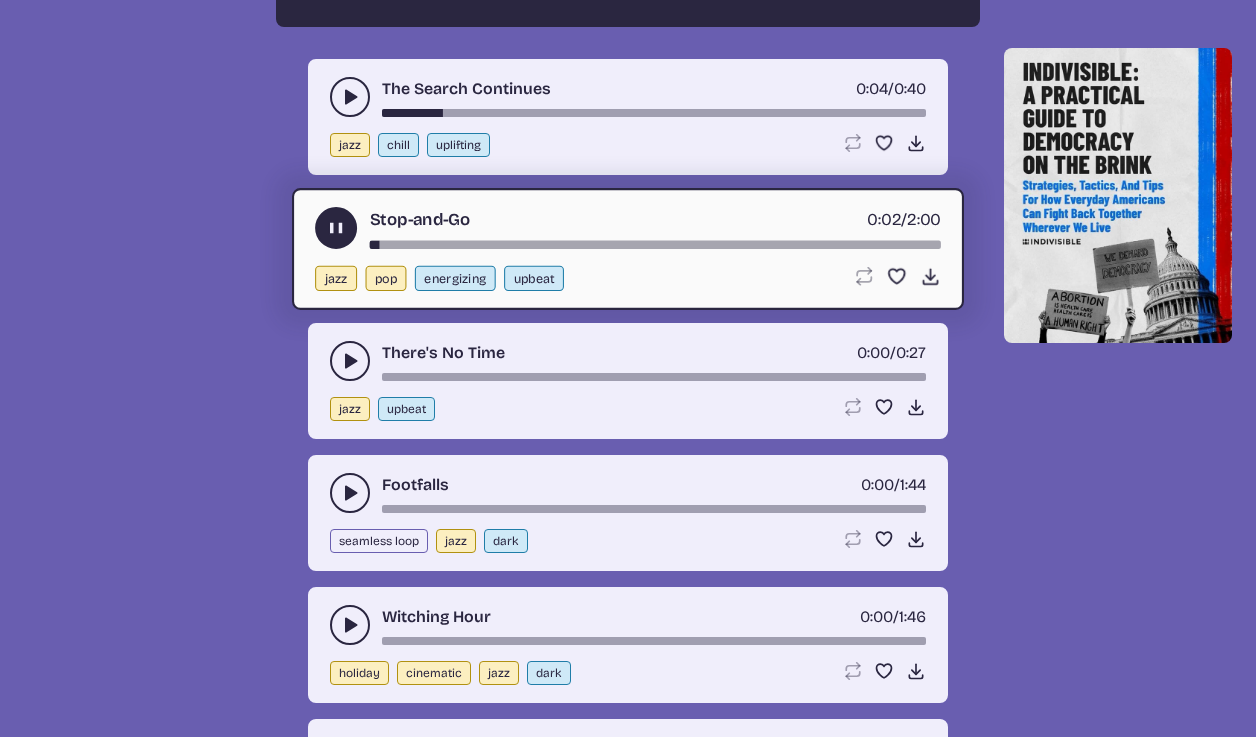 click 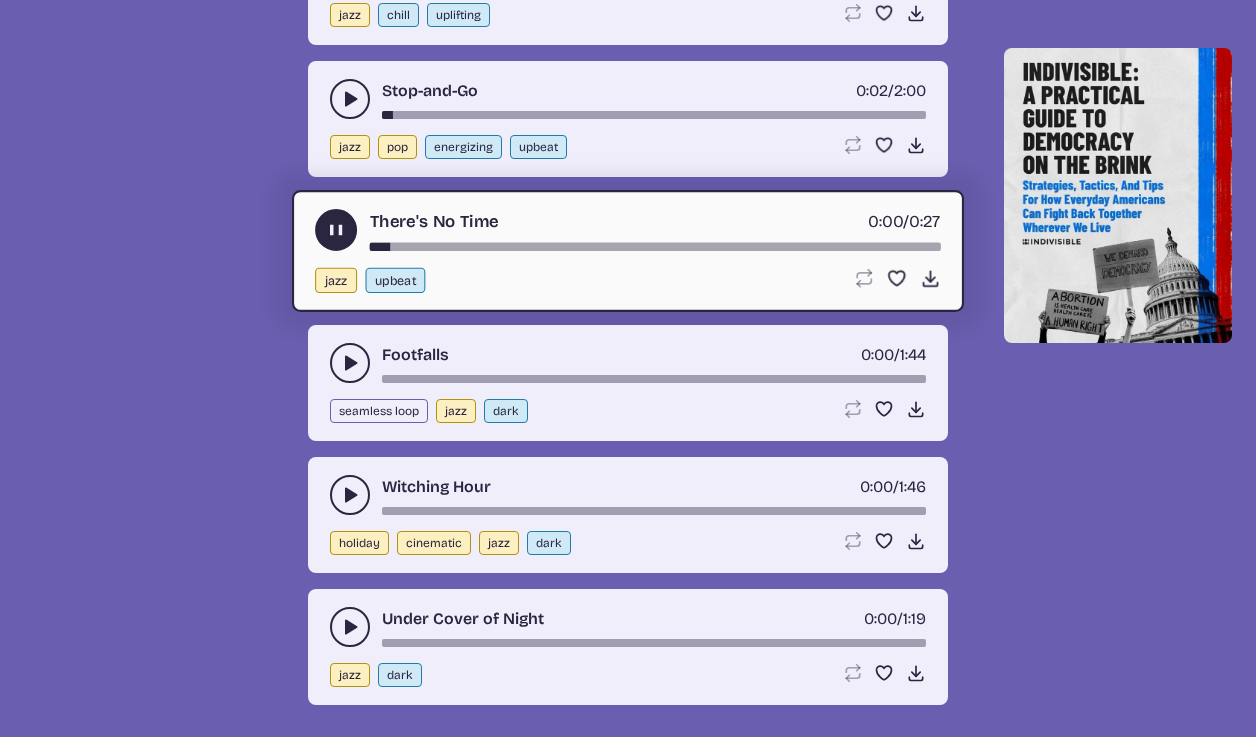 scroll, scrollTop: 2213, scrollLeft: 0, axis: vertical 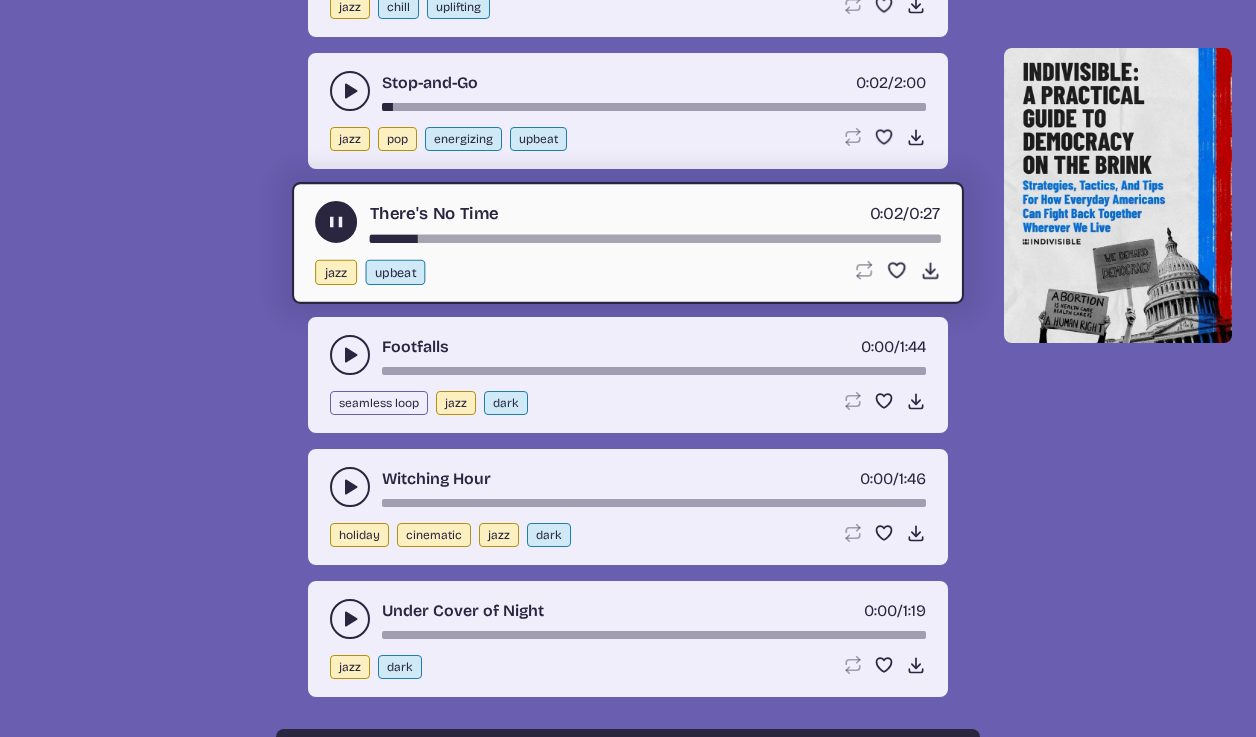 click 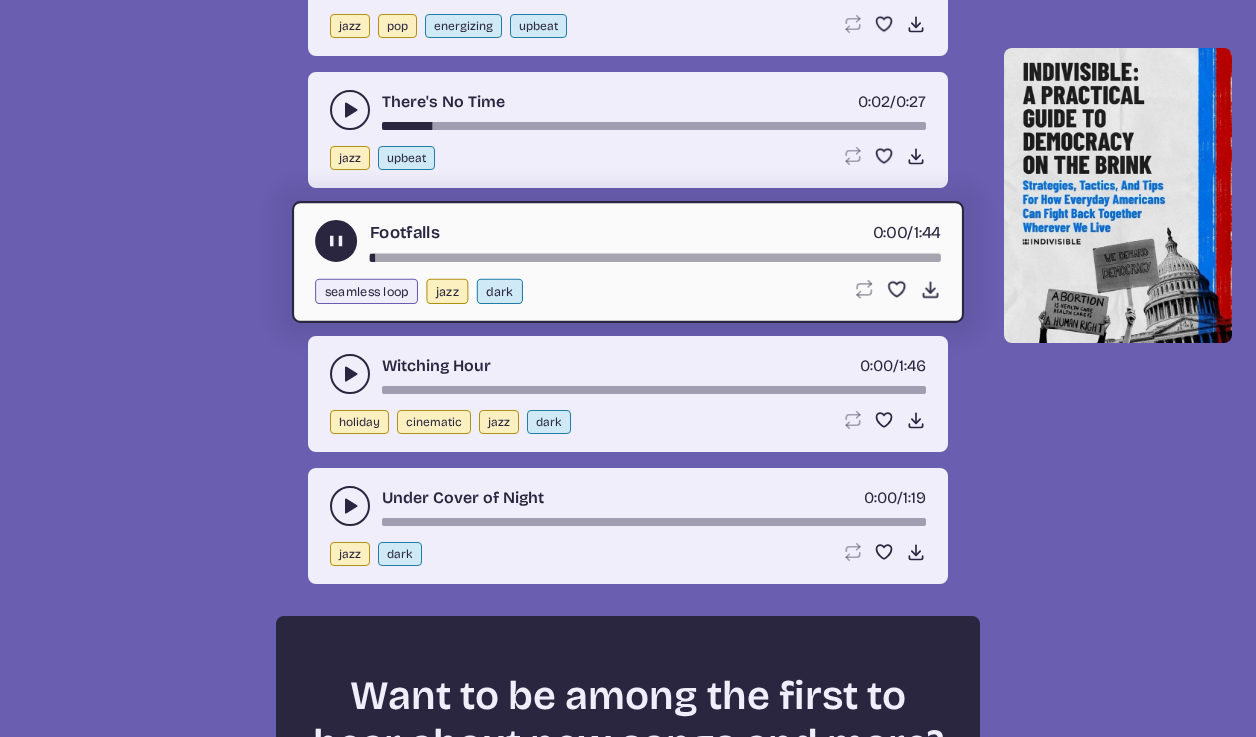 click 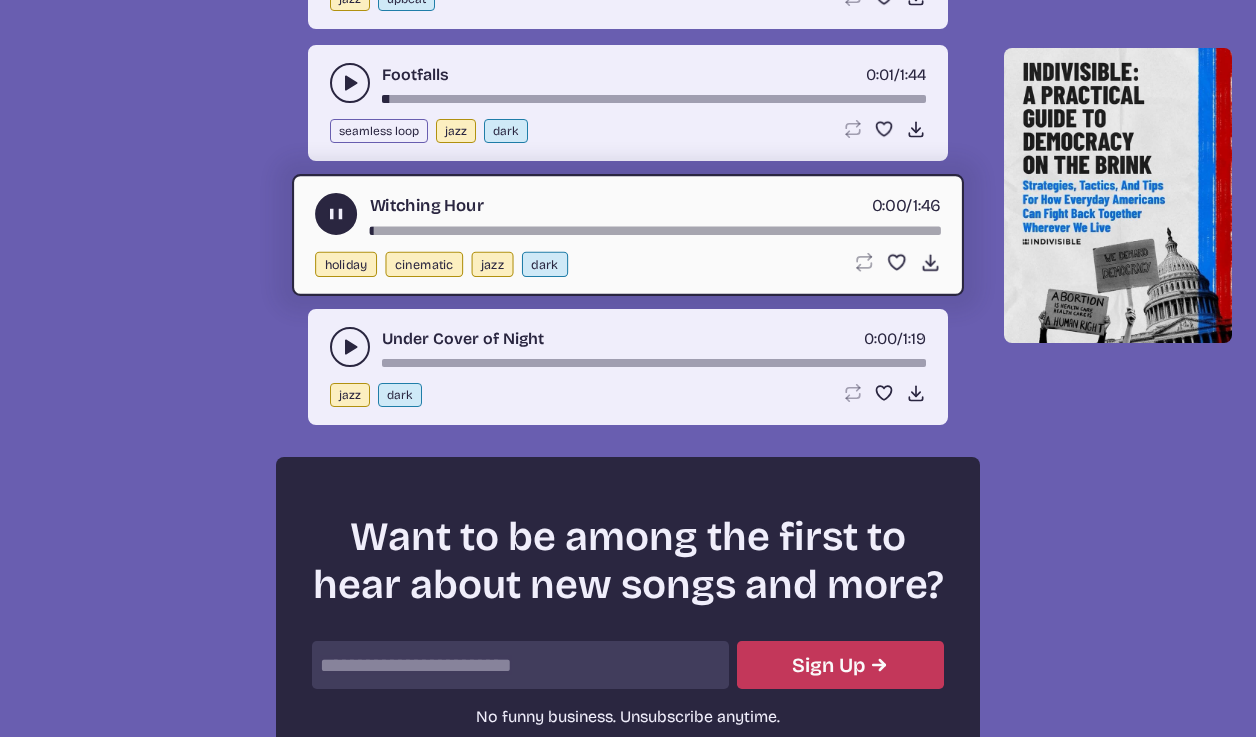 click 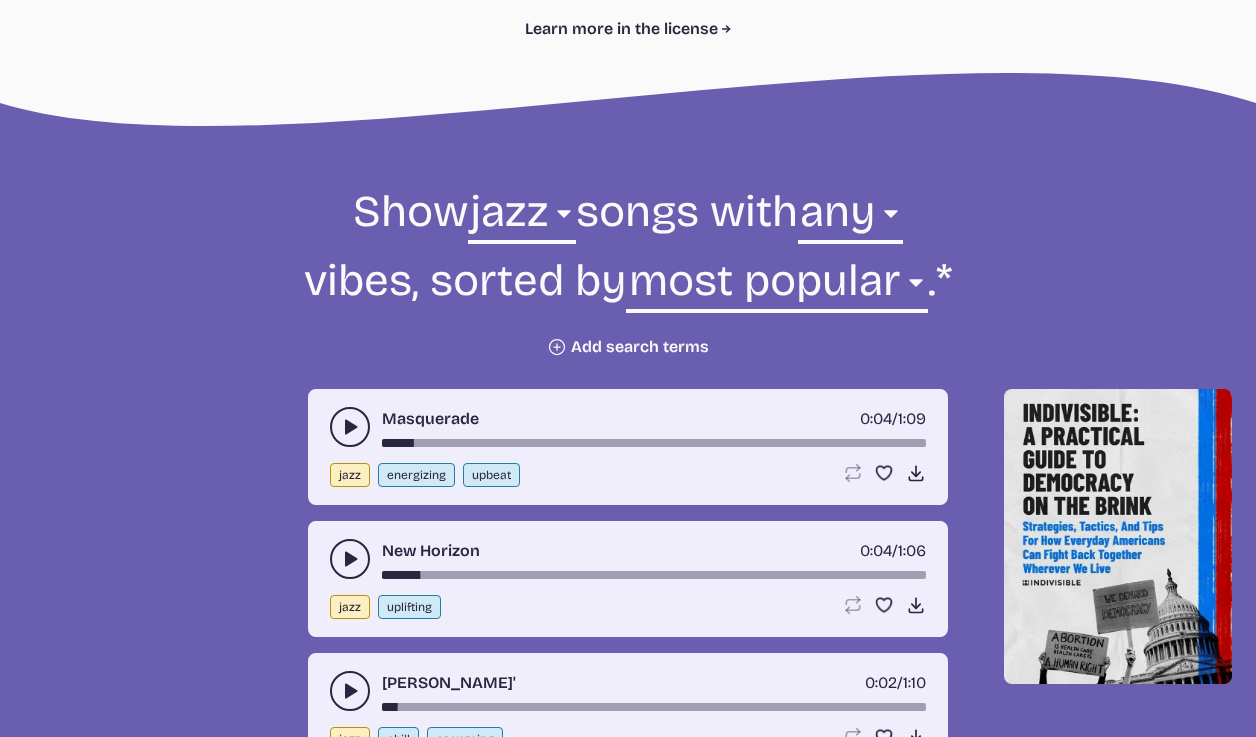 scroll, scrollTop: 569, scrollLeft: 0, axis: vertical 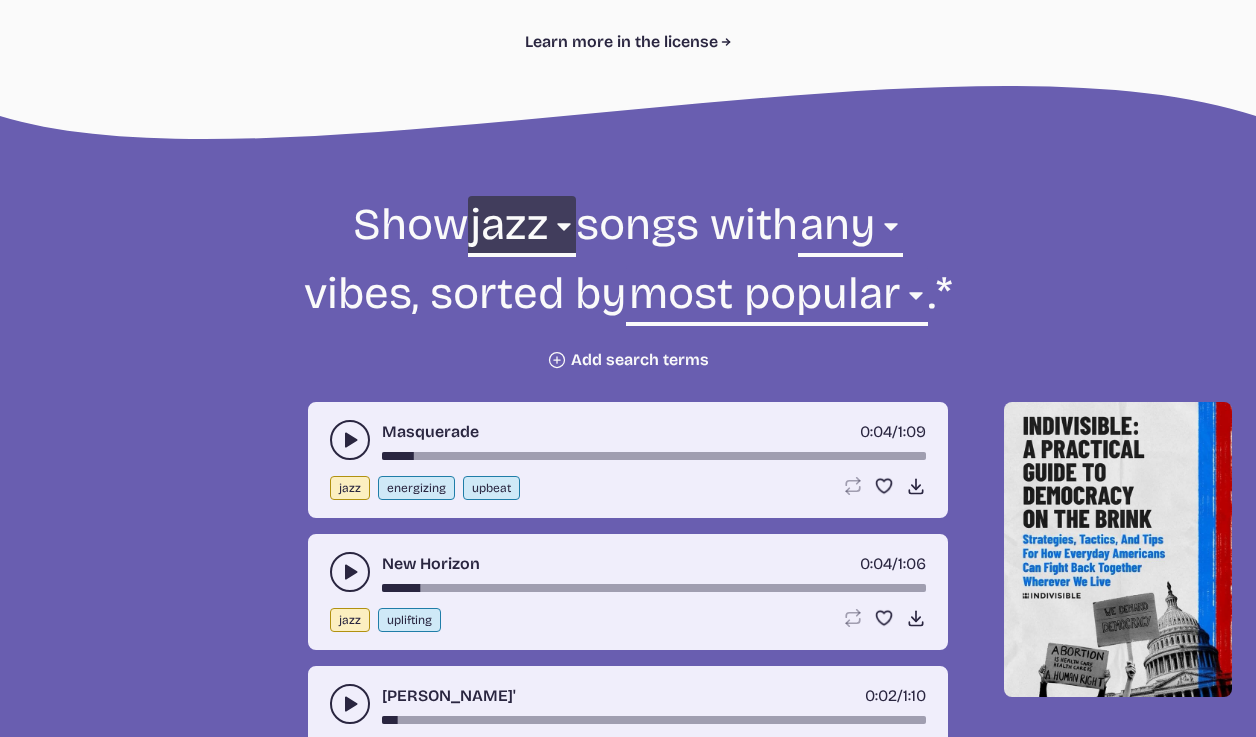 click on "all ambient cinematic electronic folk holiday jazz pop rock world" at bounding box center [522, 230] 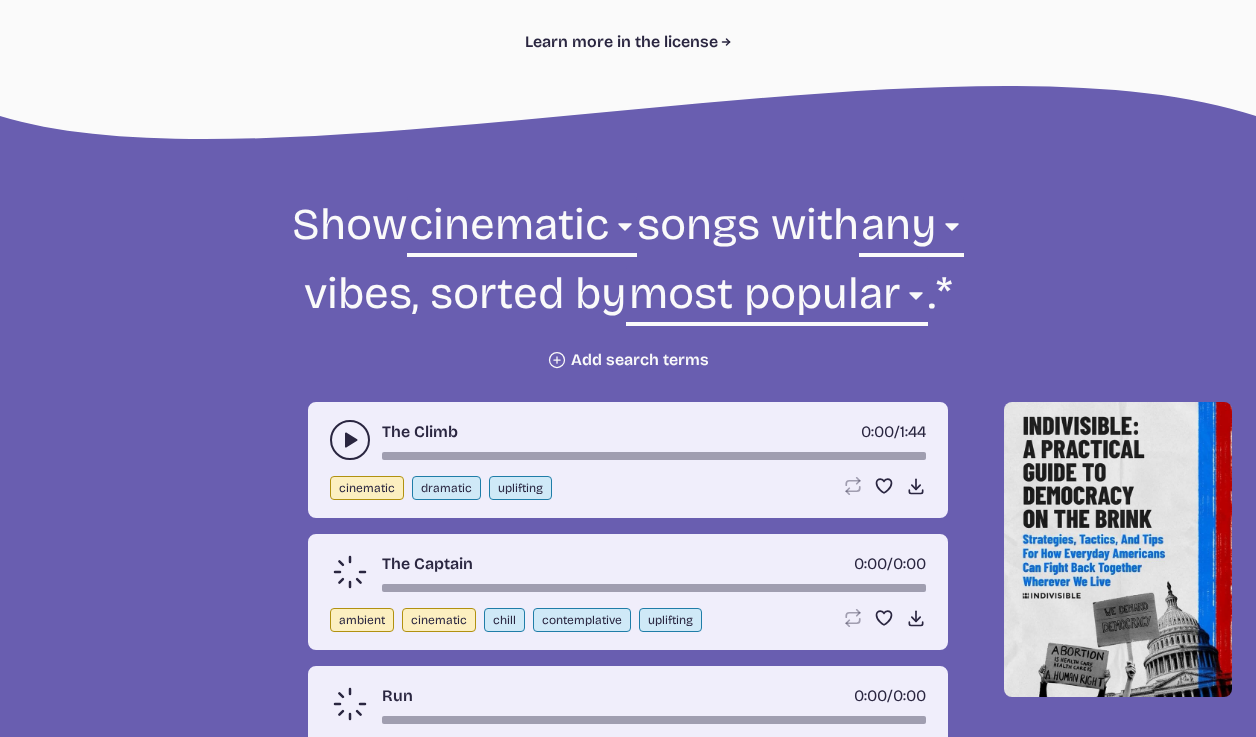 click 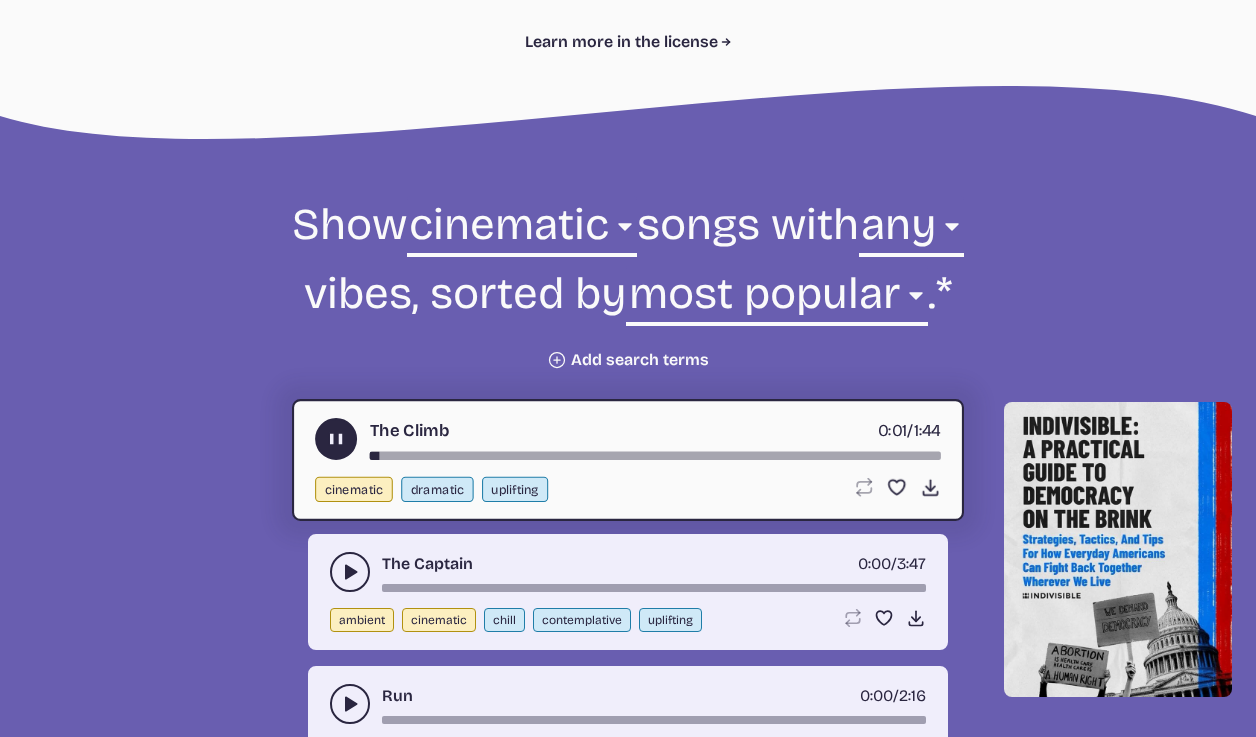 click 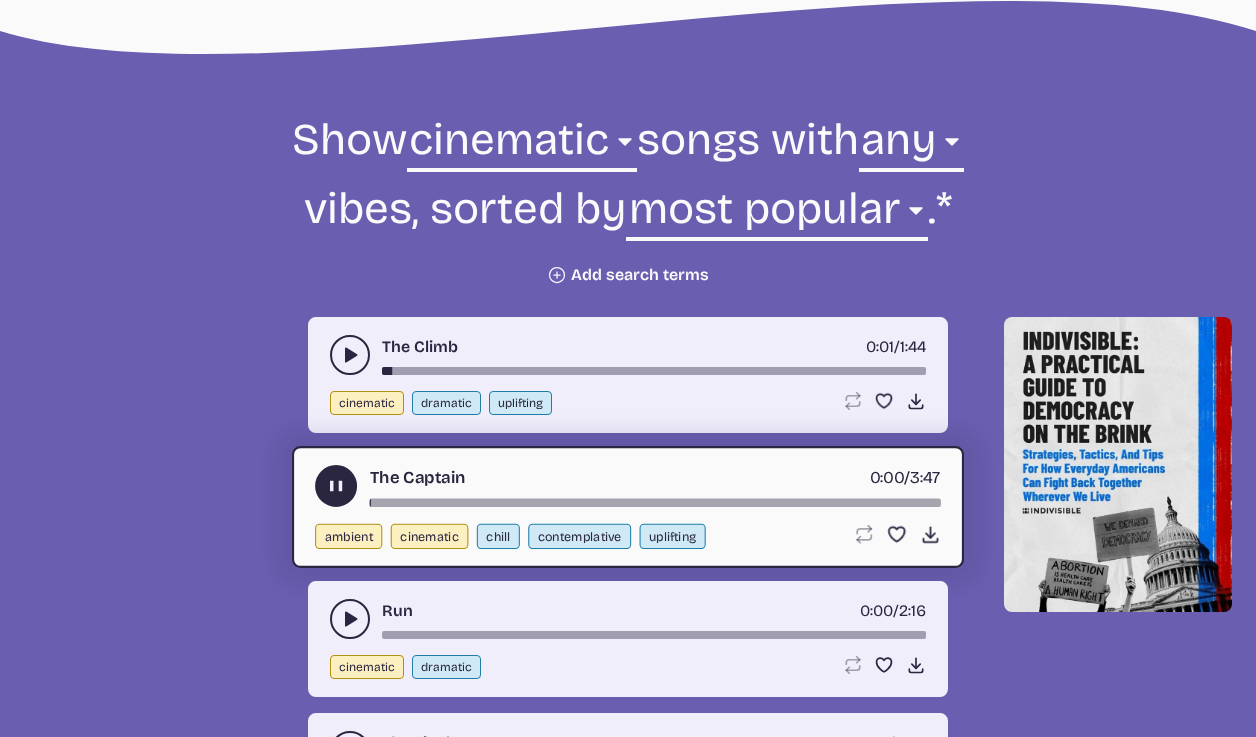 scroll, scrollTop: 752, scrollLeft: 0, axis: vertical 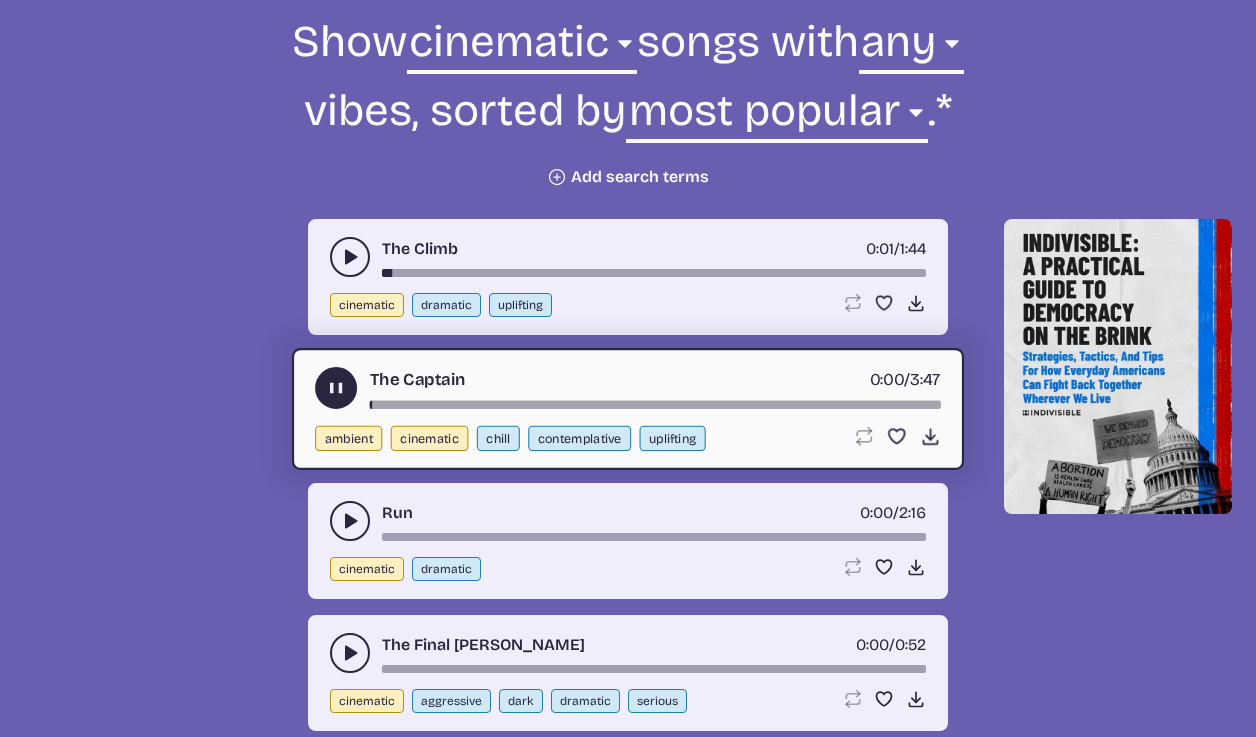 click 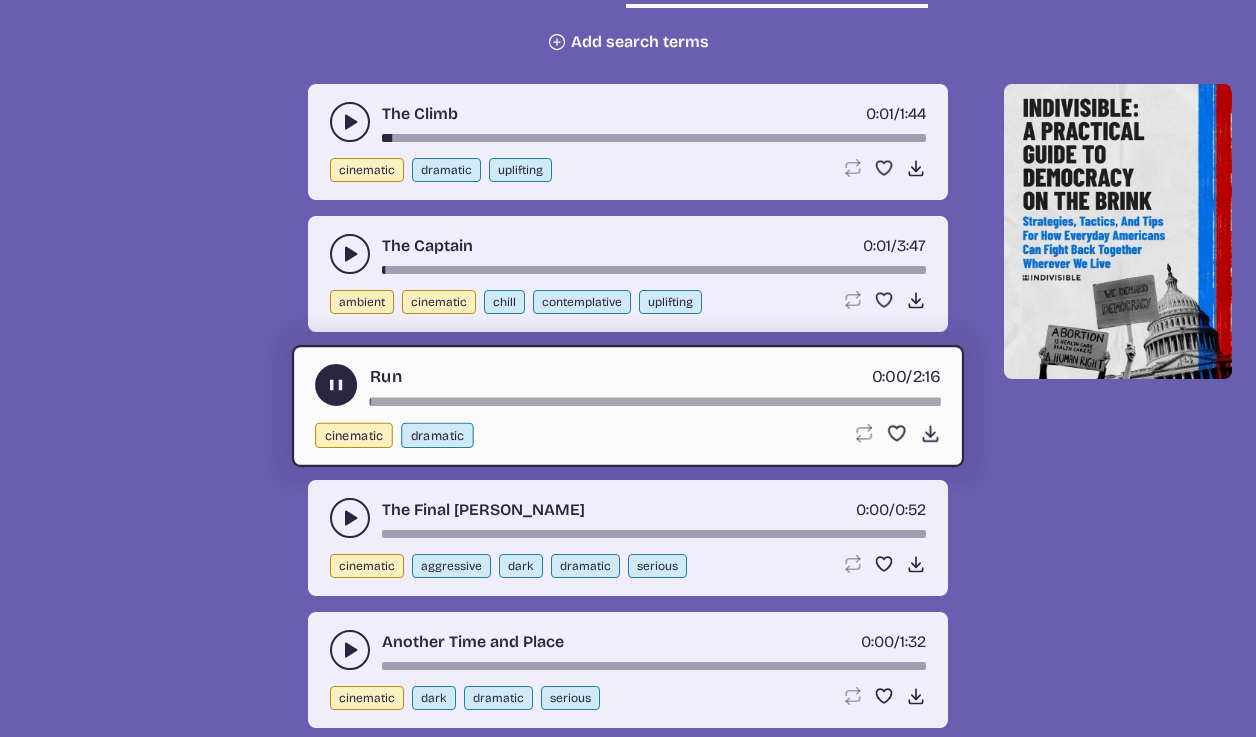 scroll, scrollTop: 899, scrollLeft: 0, axis: vertical 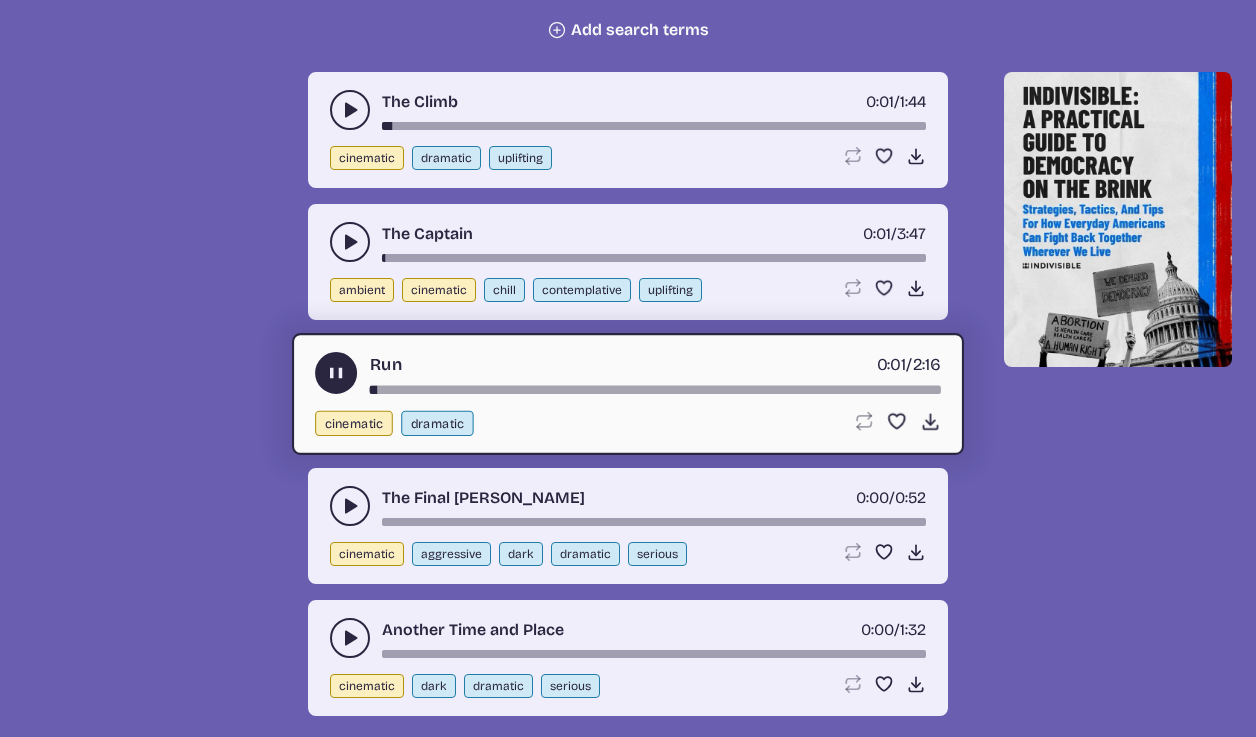 click 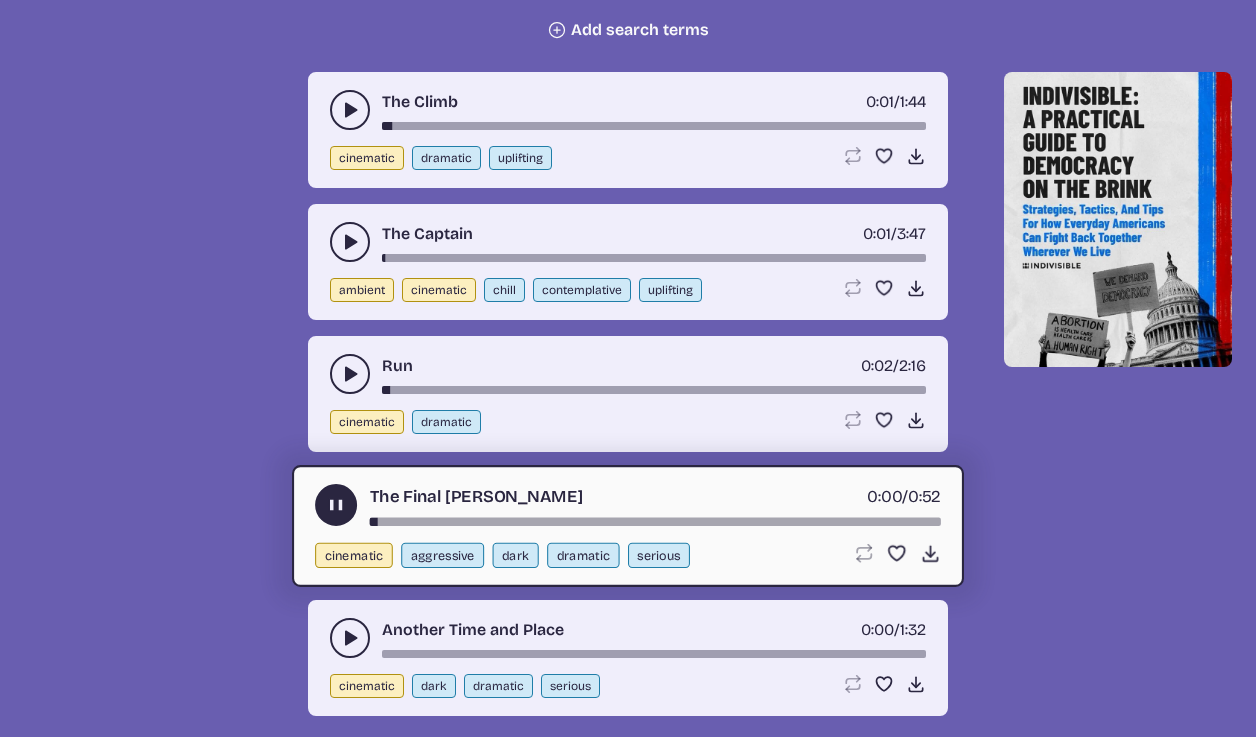 click 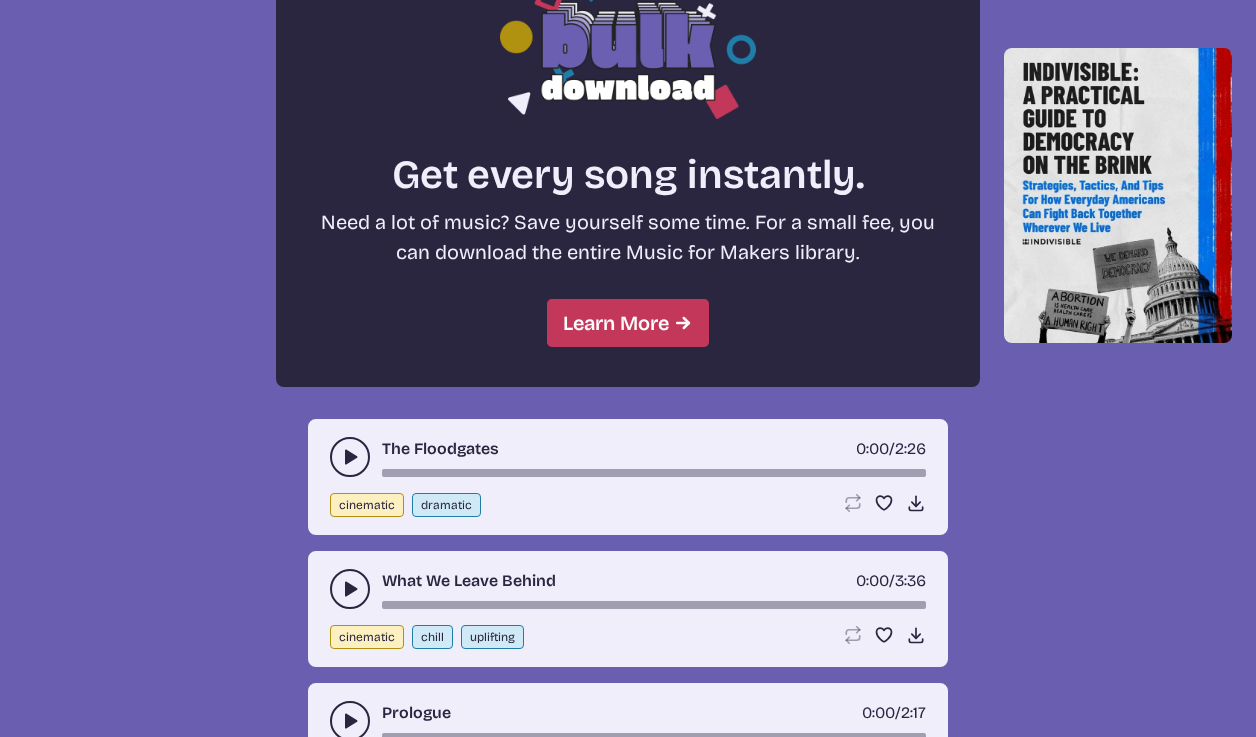 scroll, scrollTop: 1793, scrollLeft: 0, axis: vertical 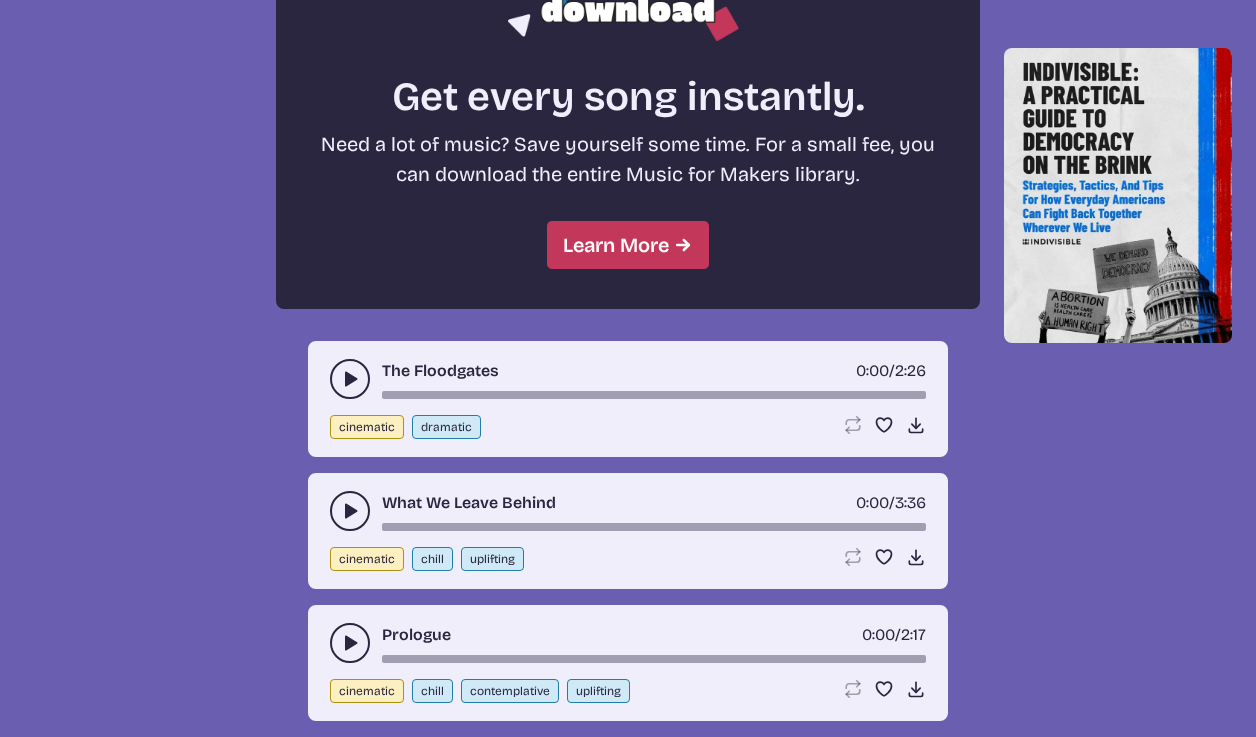 click 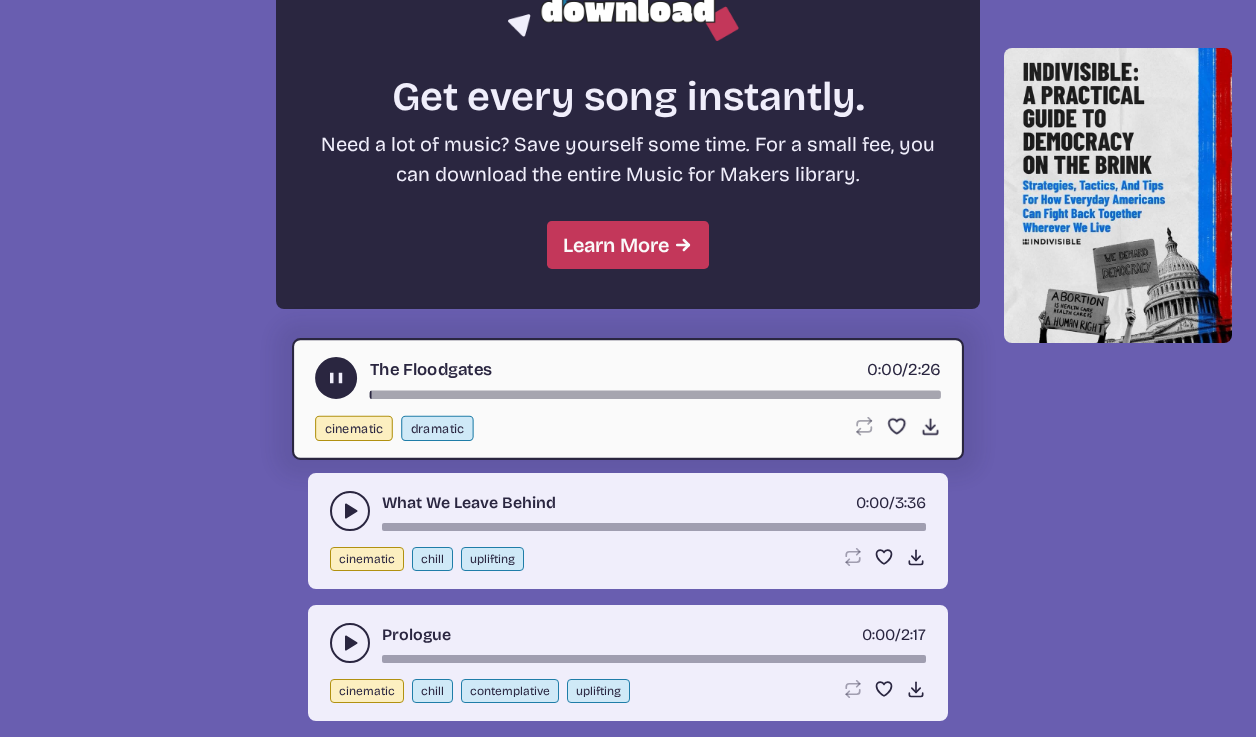 click 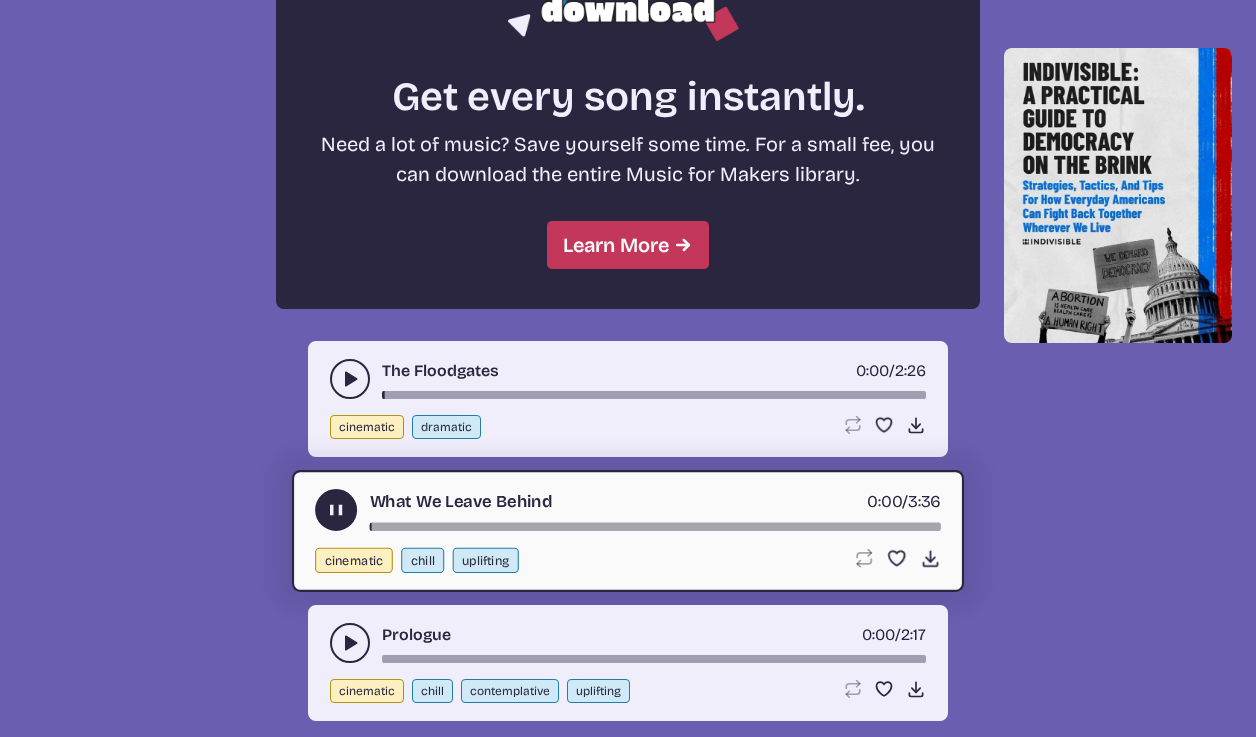 click at bounding box center [350, 643] 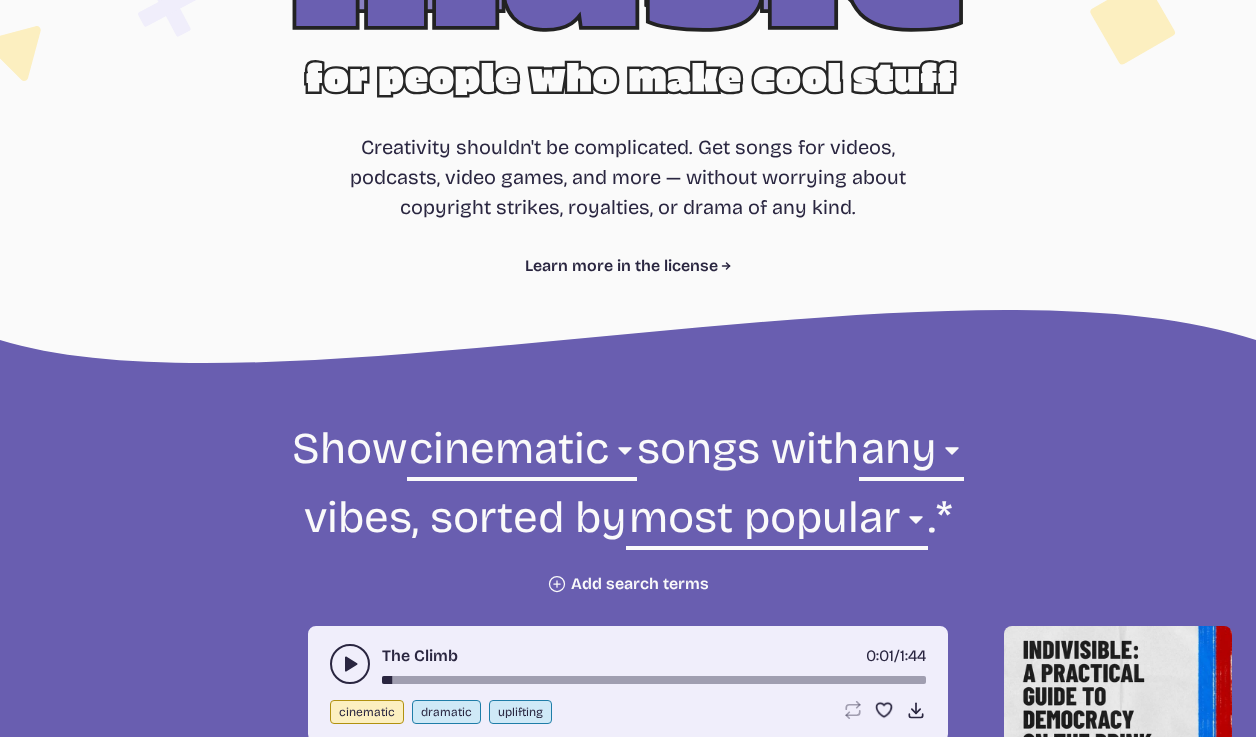 scroll, scrollTop: 367, scrollLeft: 0, axis: vertical 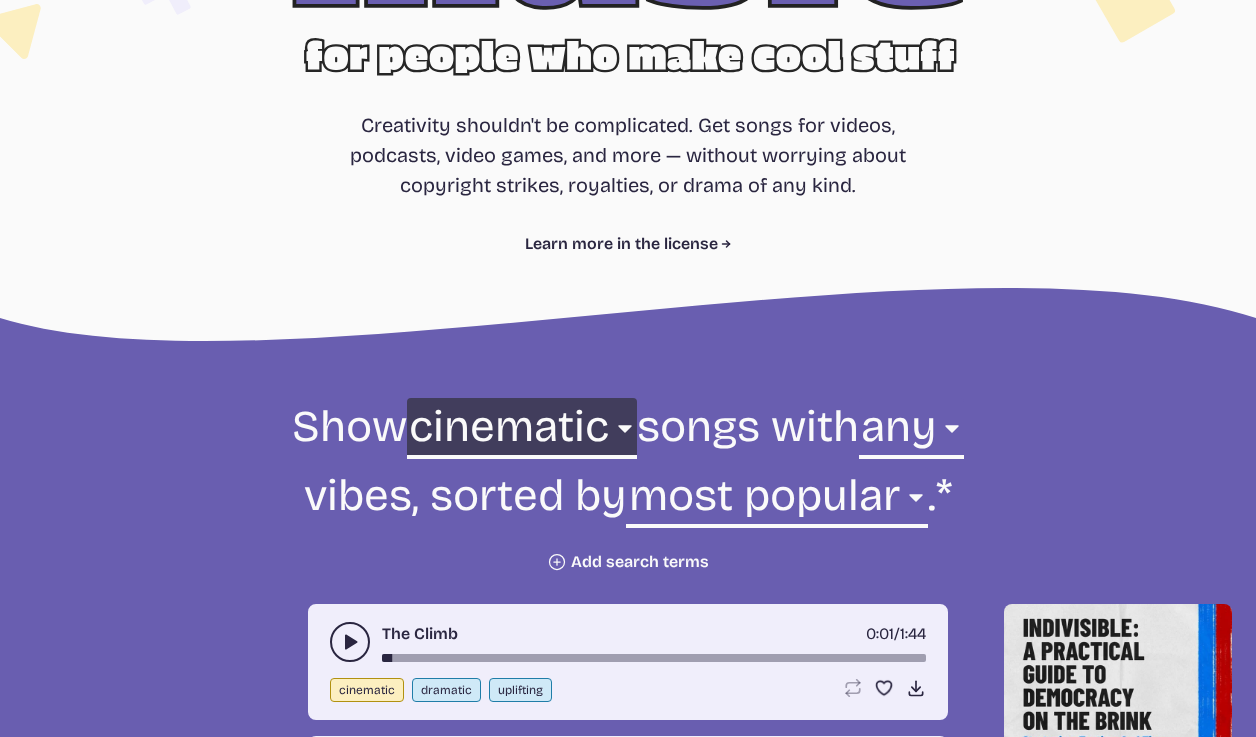 click on "all ambient cinematic electronic folk holiday jazz pop rock world" at bounding box center [522, 432] 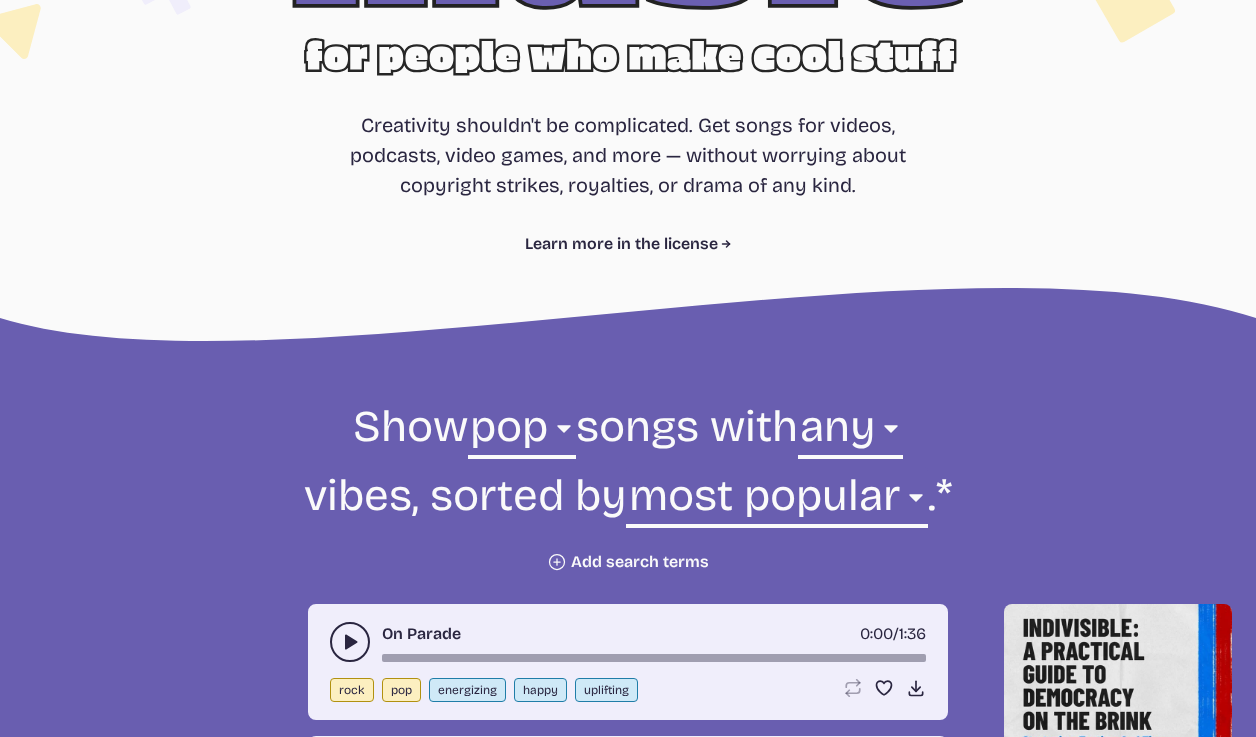click 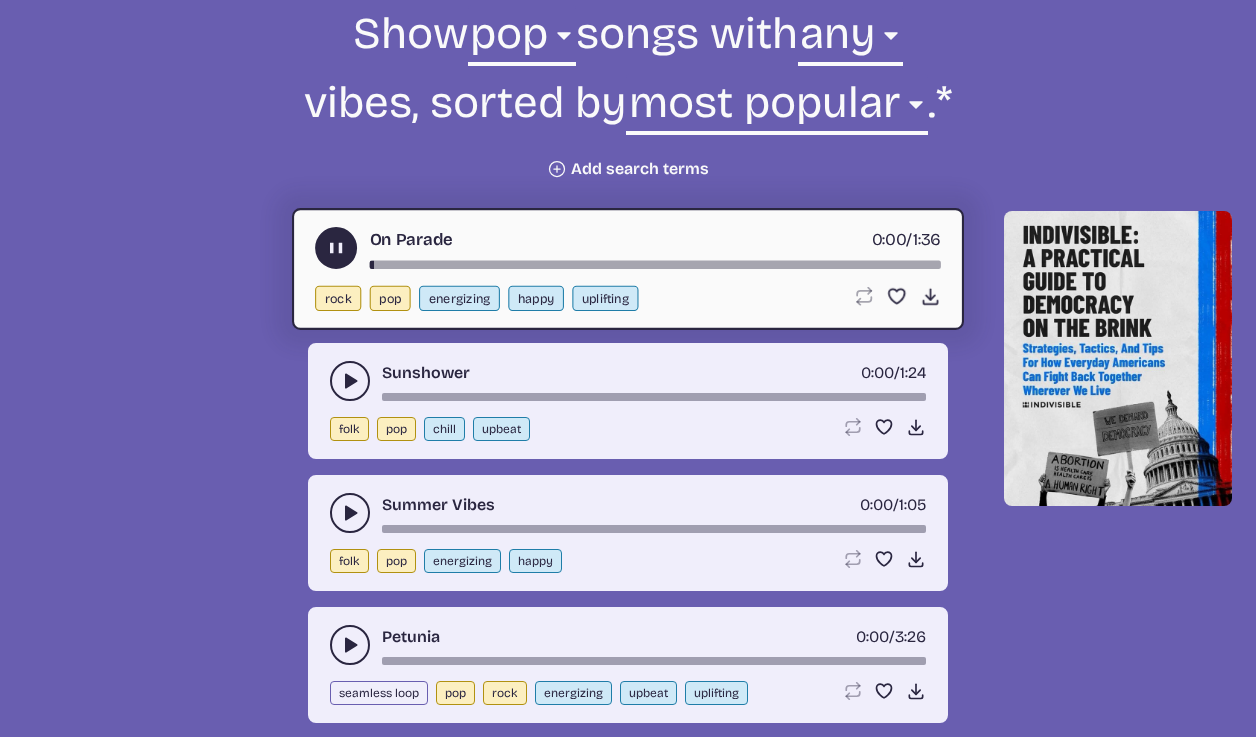 scroll, scrollTop: 756, scrollLeft: 0, axis: vertical 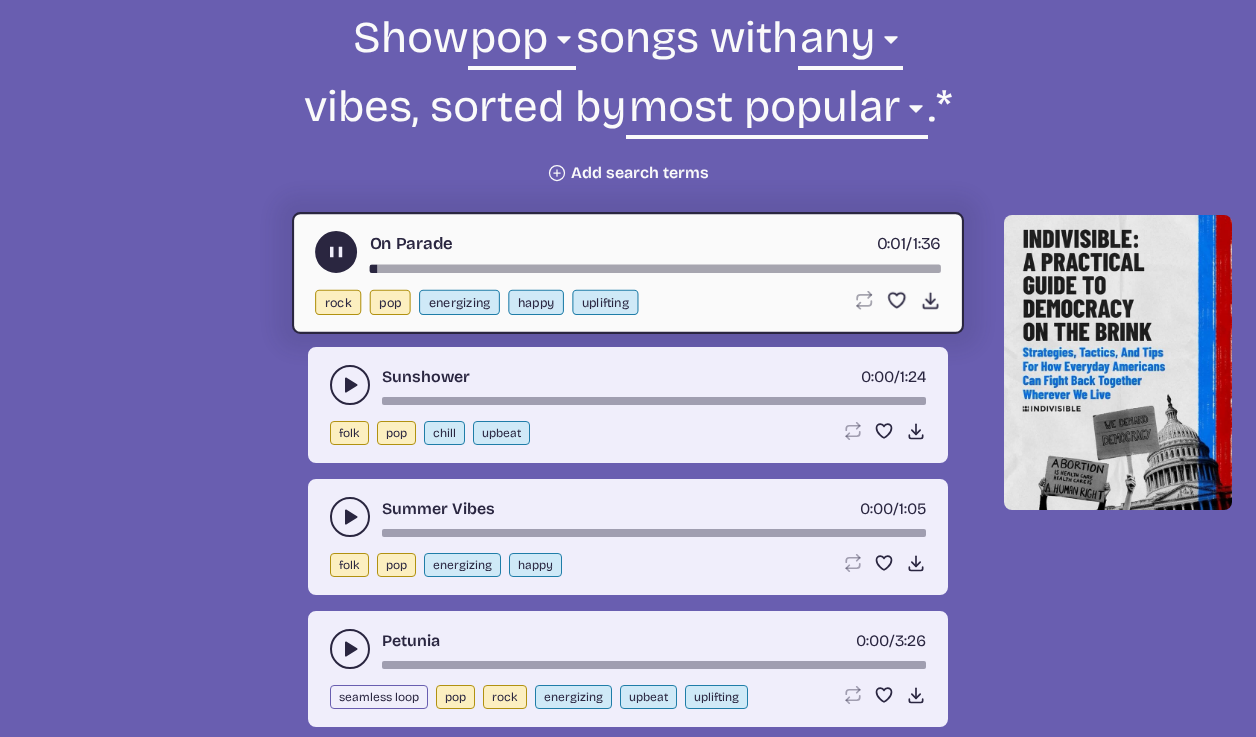 click at bounding box center [350, 385] 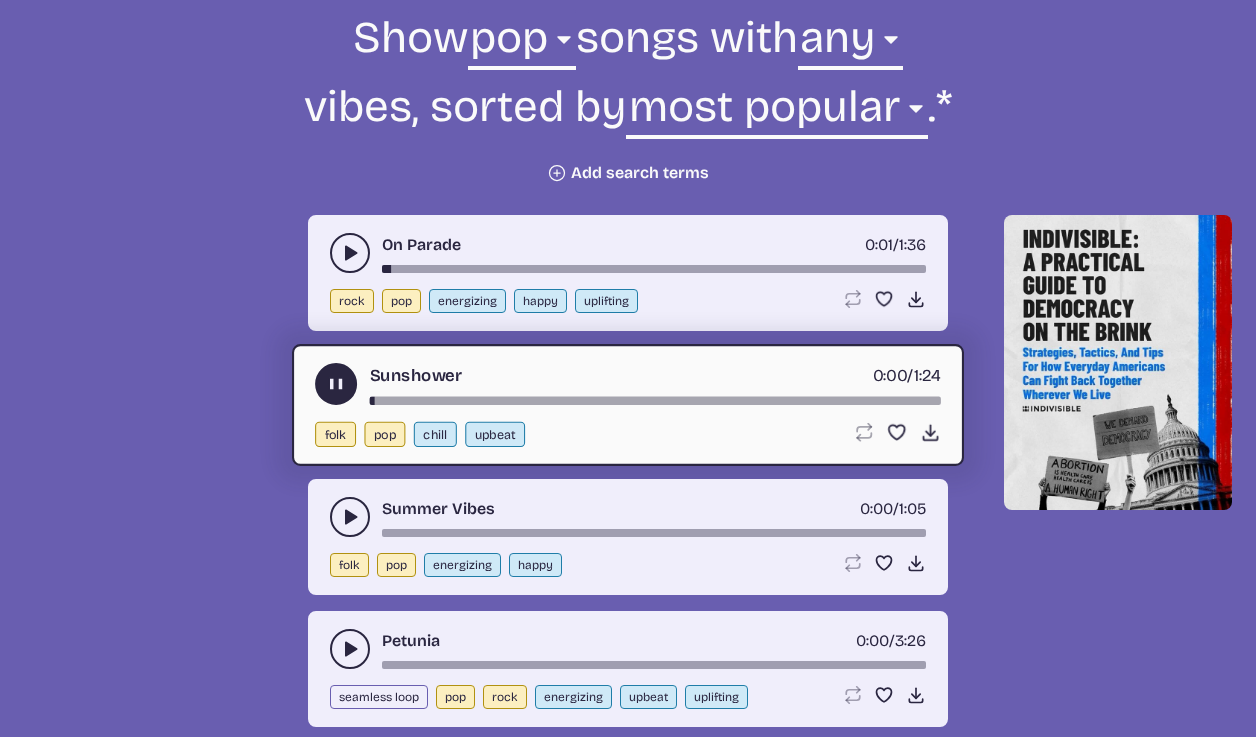 click 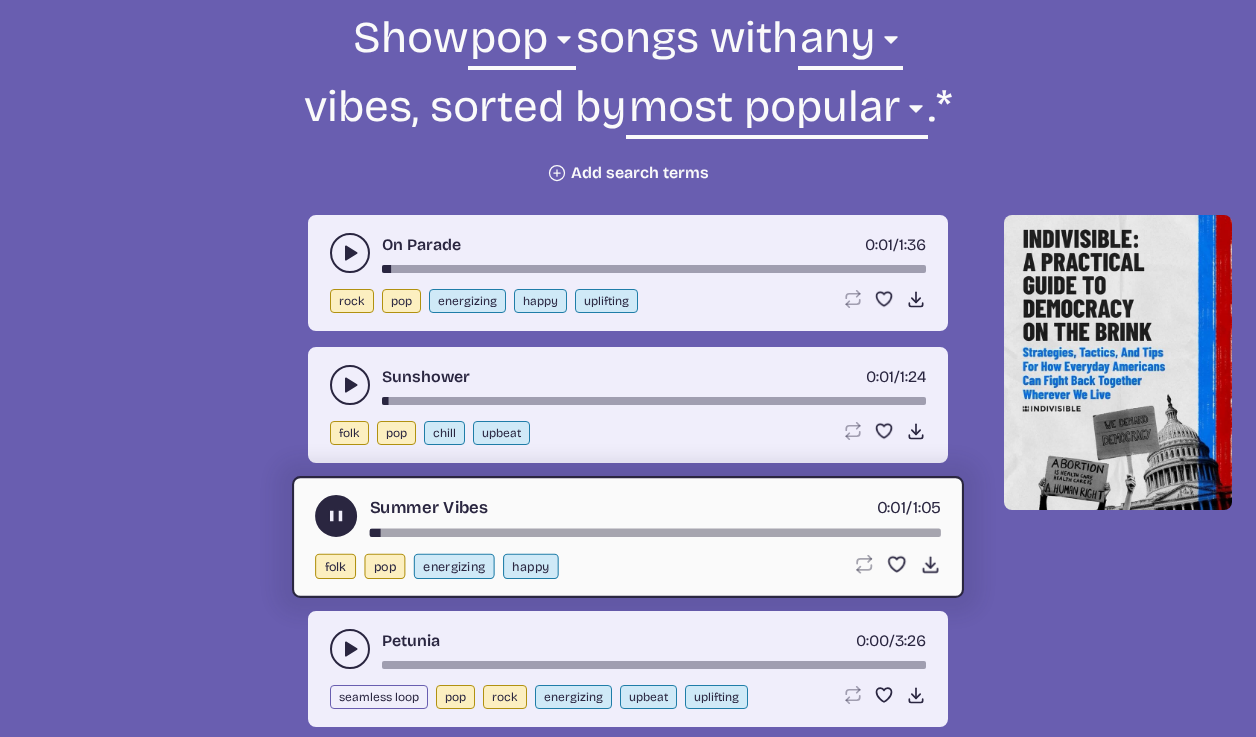 click 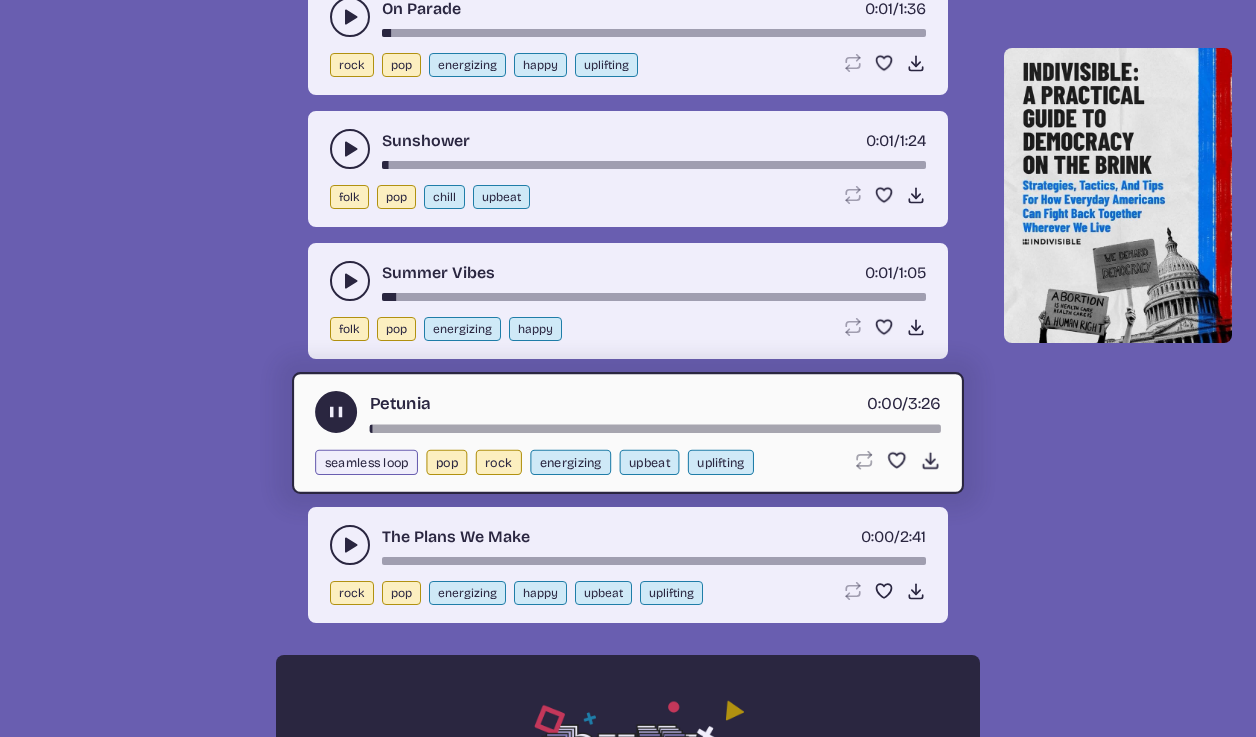 scroll, scrollTop: 1002, scrollLeft: 0, axis: vertical 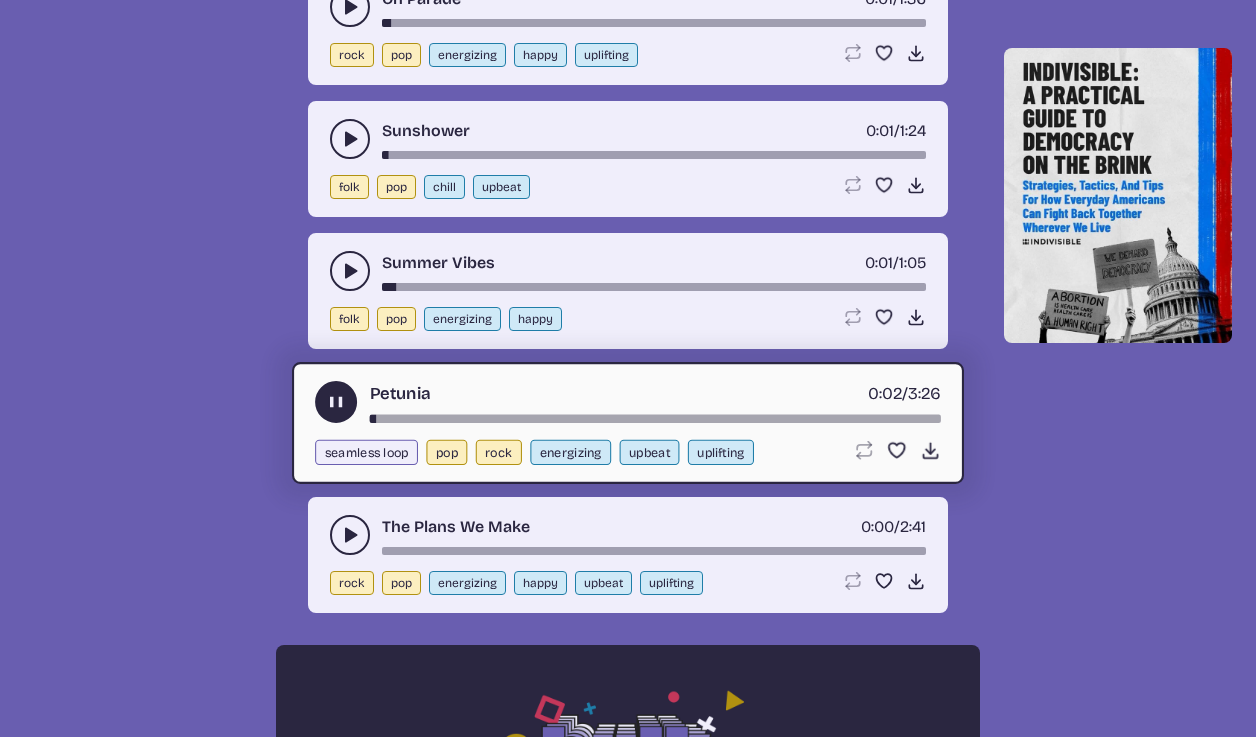 click 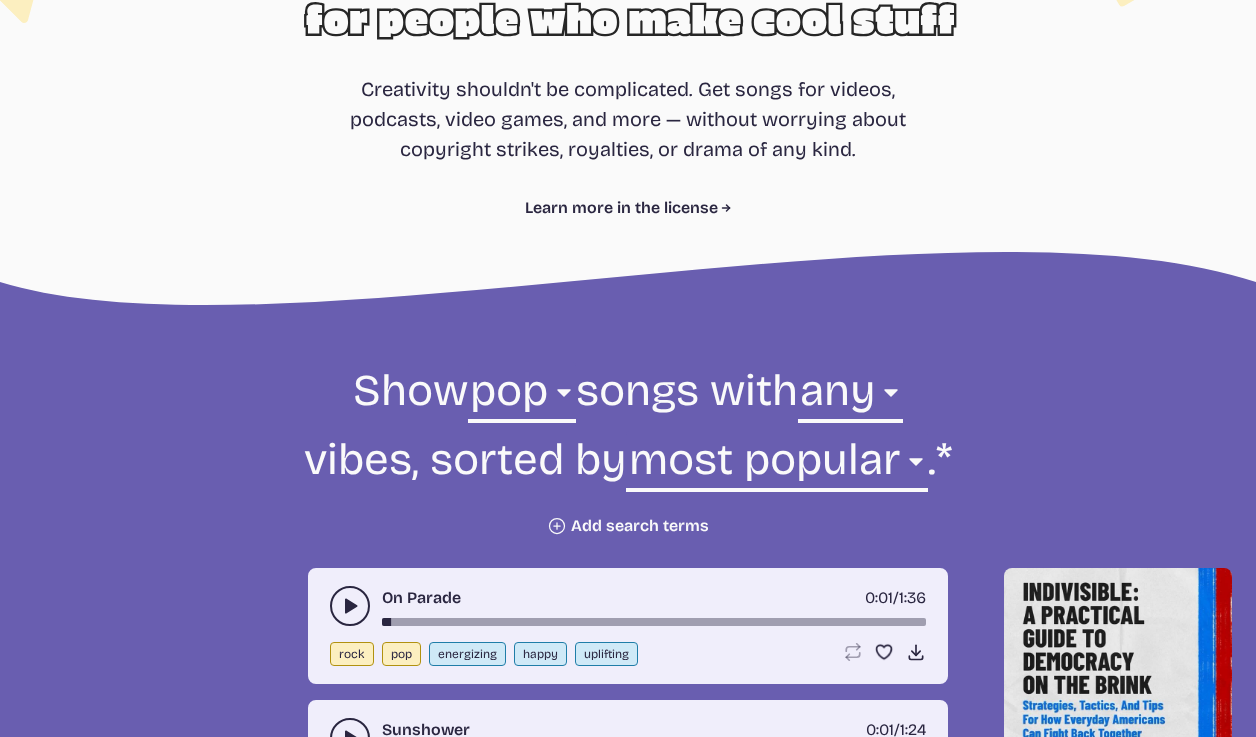 scroll, scrollTop: 405, scrollLeft: 0, axis: vertical 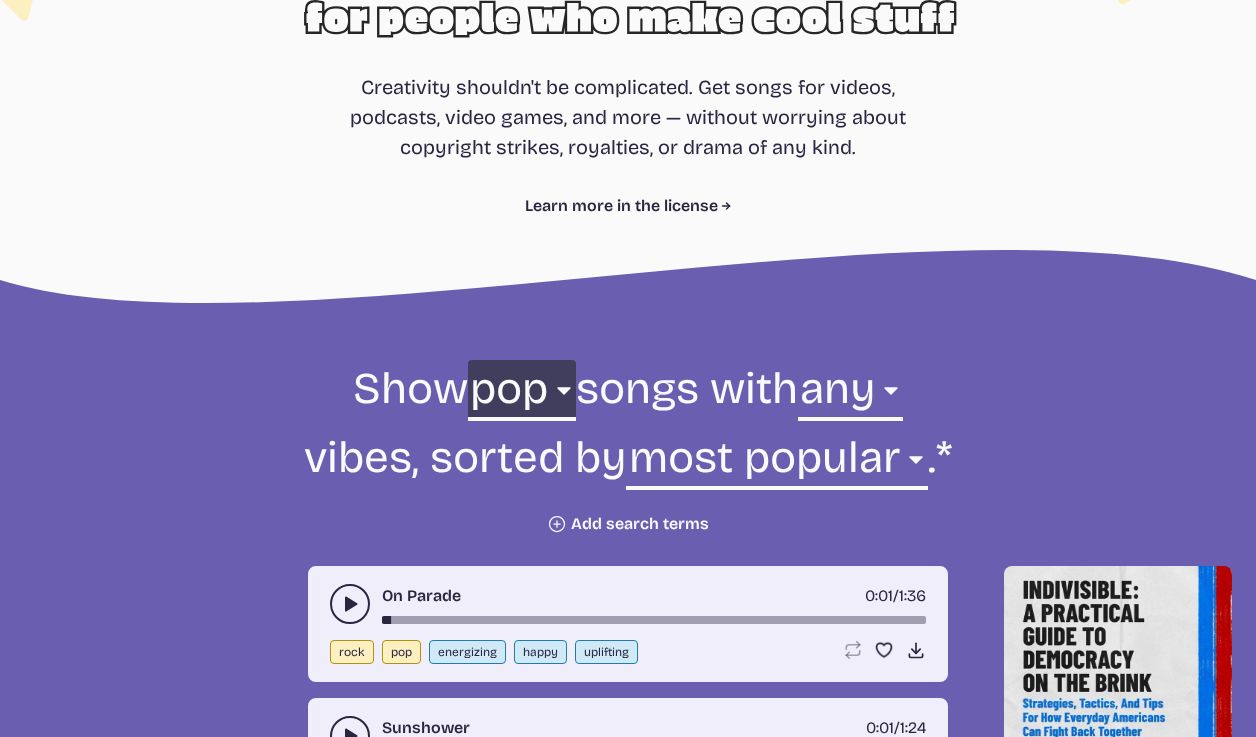 click on "all ambient cinematic electronic folk holiday jazz pop rock world" at bounding box center [522, 394] 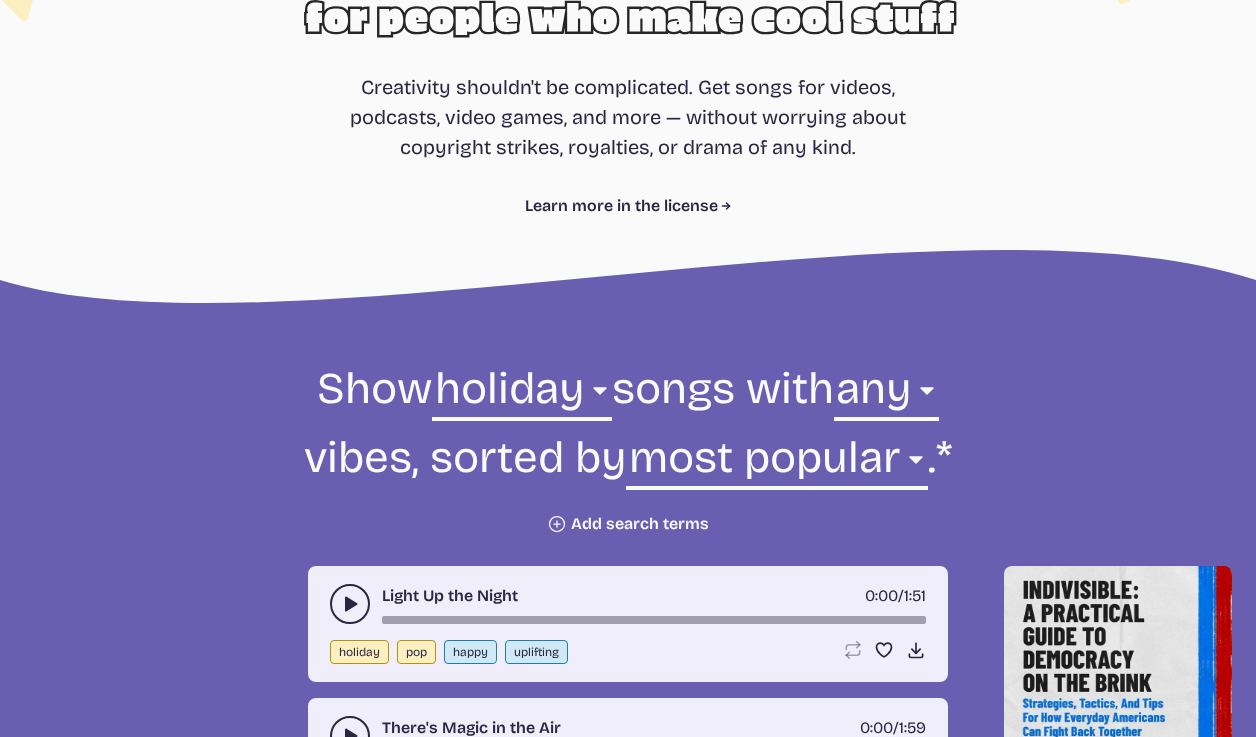 click at bounding box center (350, 604) 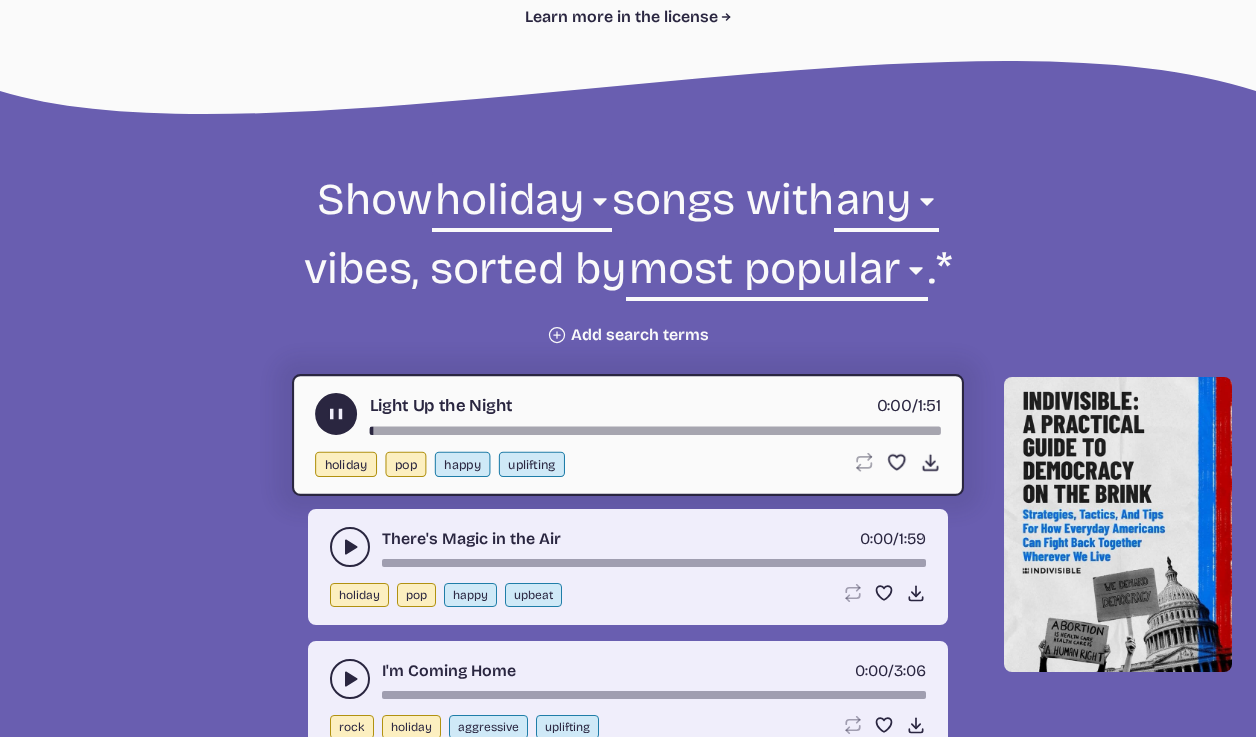 scroll, scrollTop: 600, scrollLeft: 0, axis: vertical 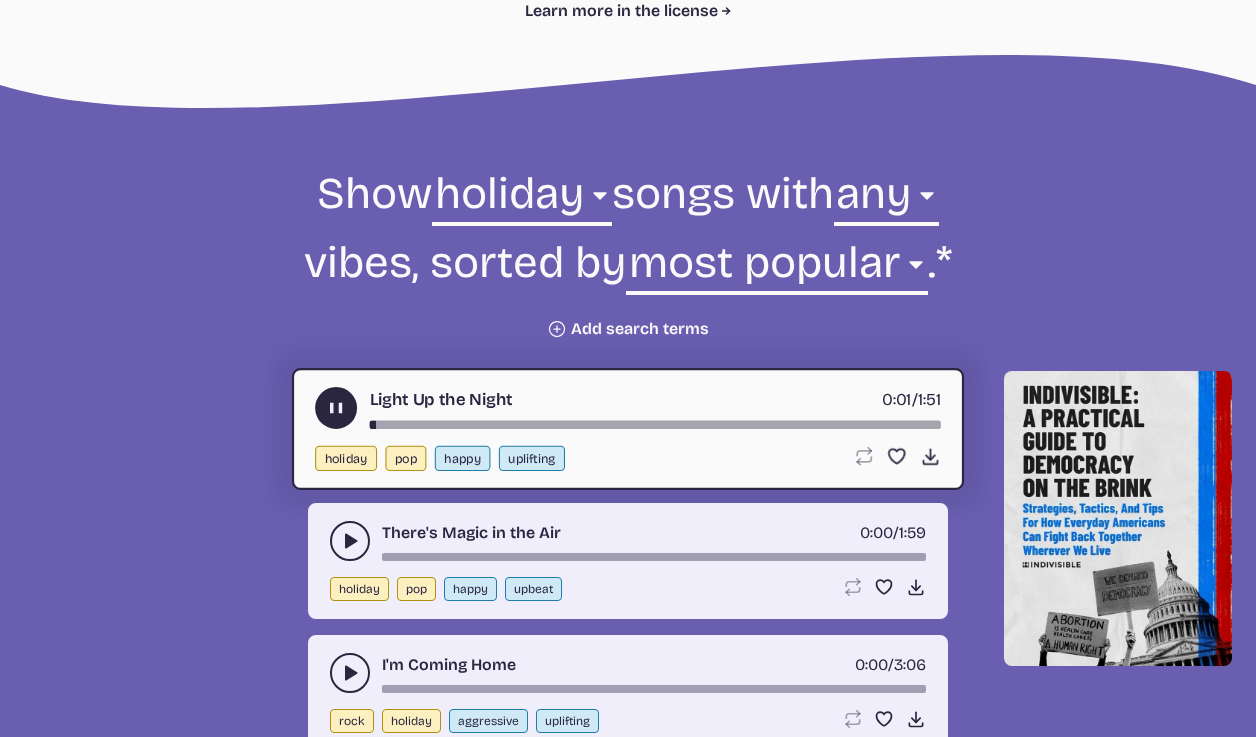 click 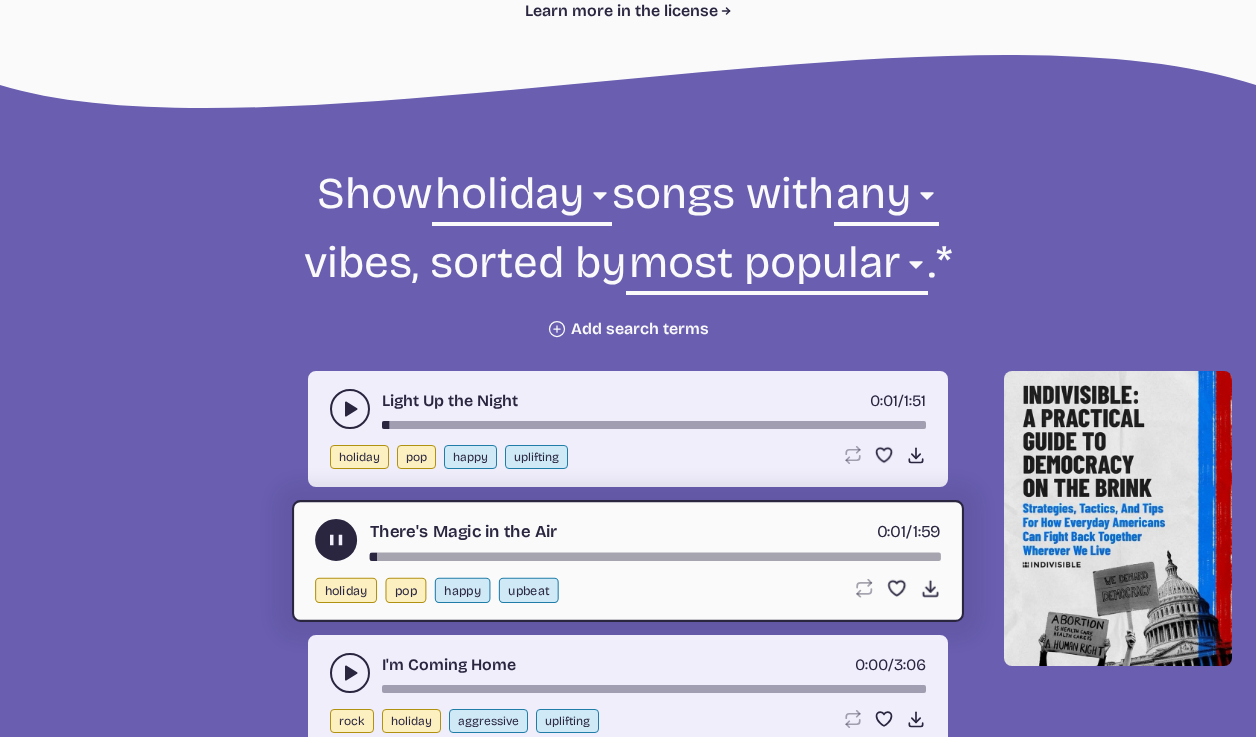 click 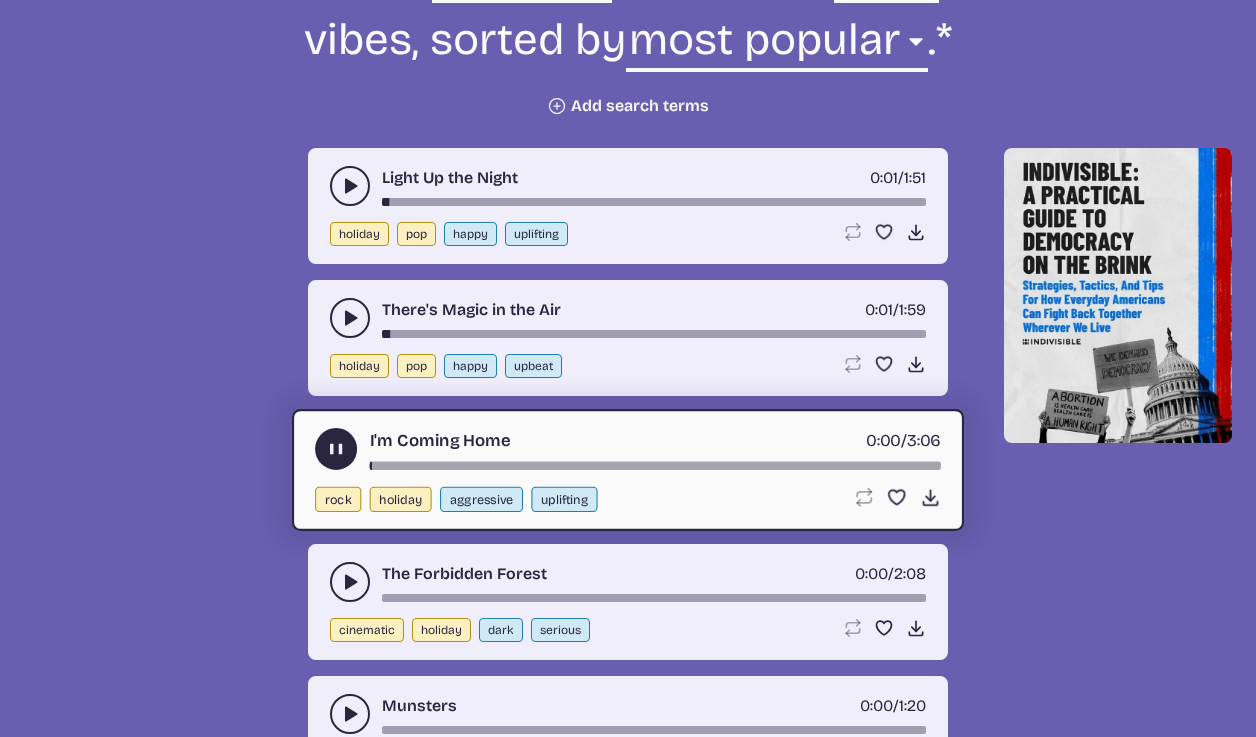 scroll, scrollTop: 825, scrollLeft: 0, axis: vertical 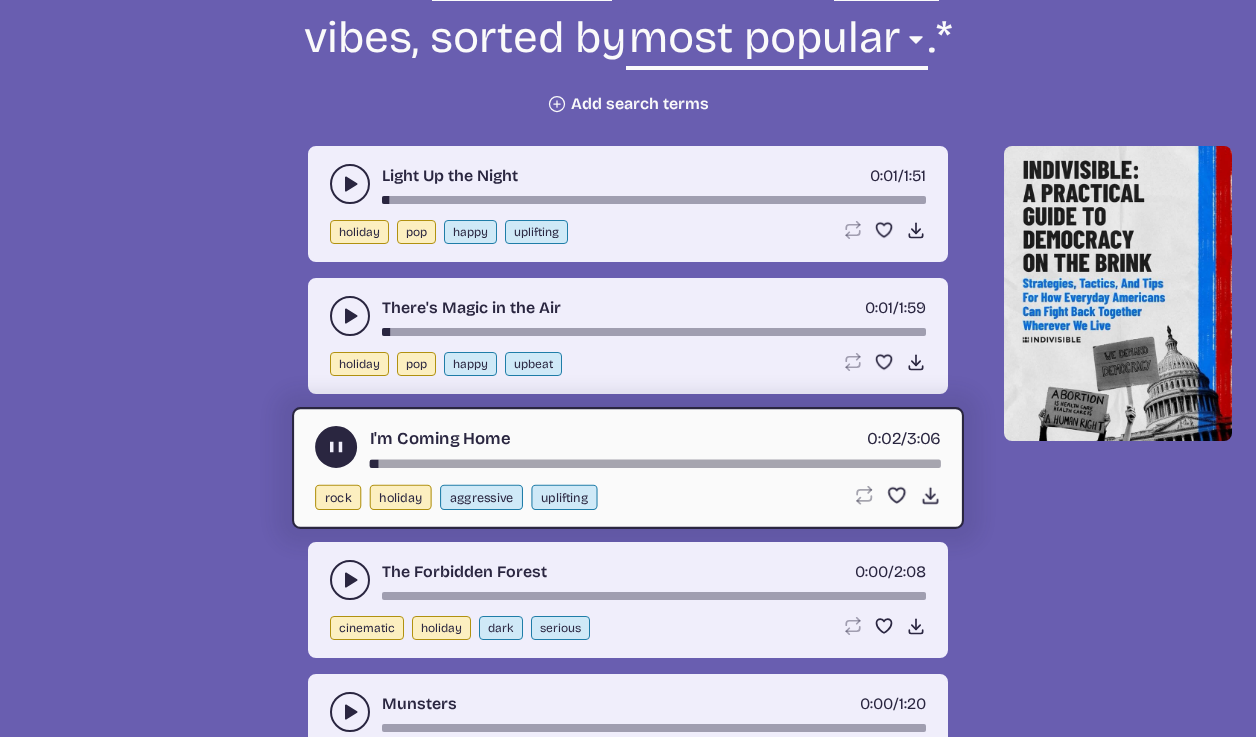 click 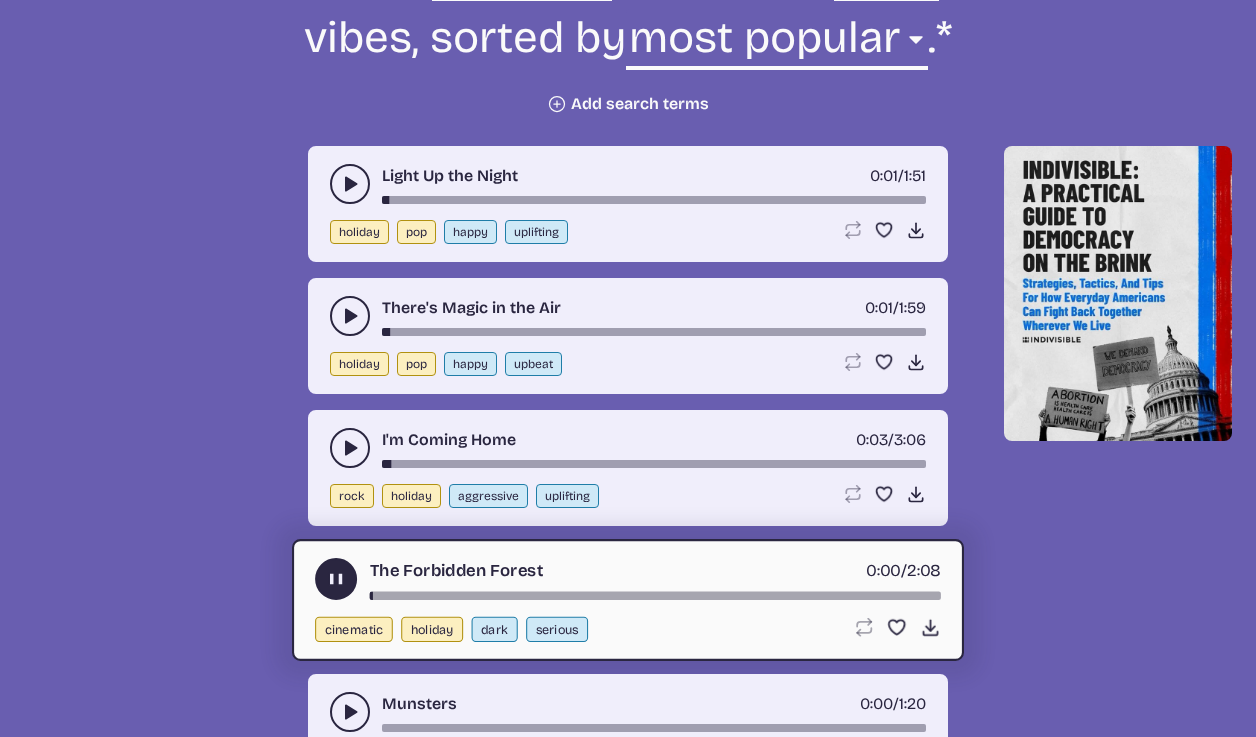 click at bounding box center [350, 712] 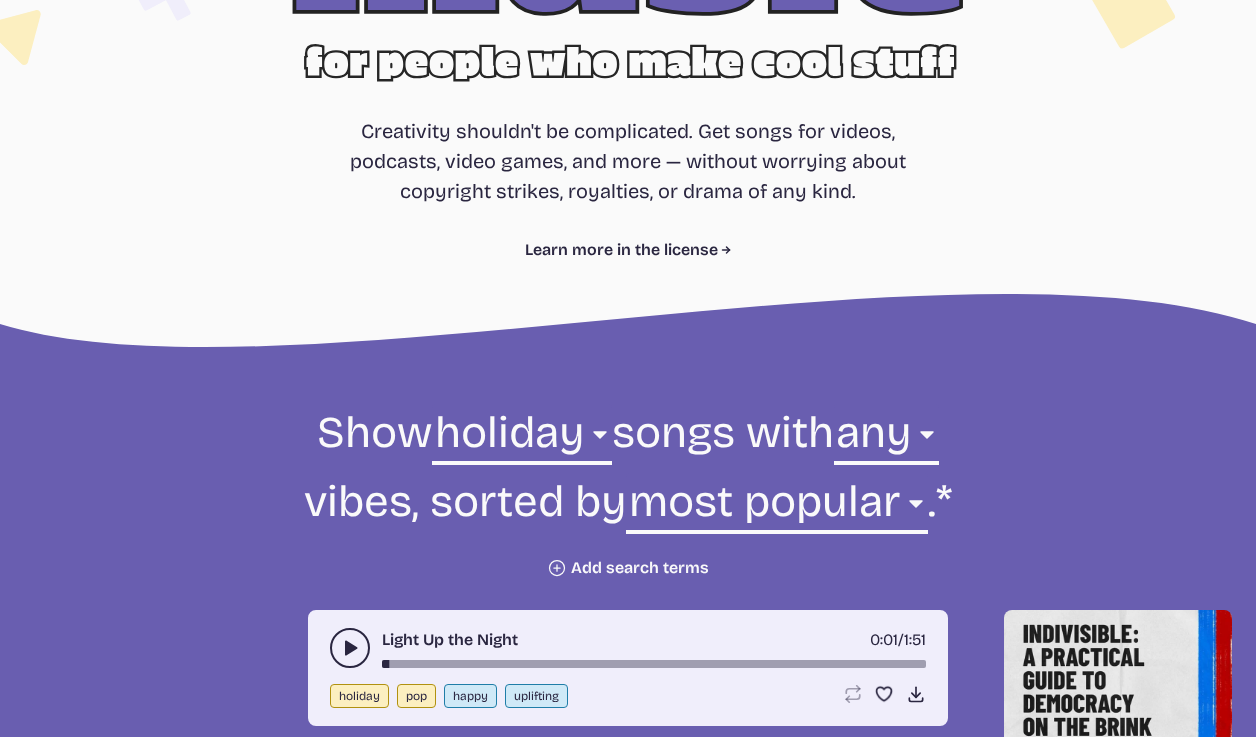 scroll, scrollTop: 342, scrollLeft: 0, axis: vertical 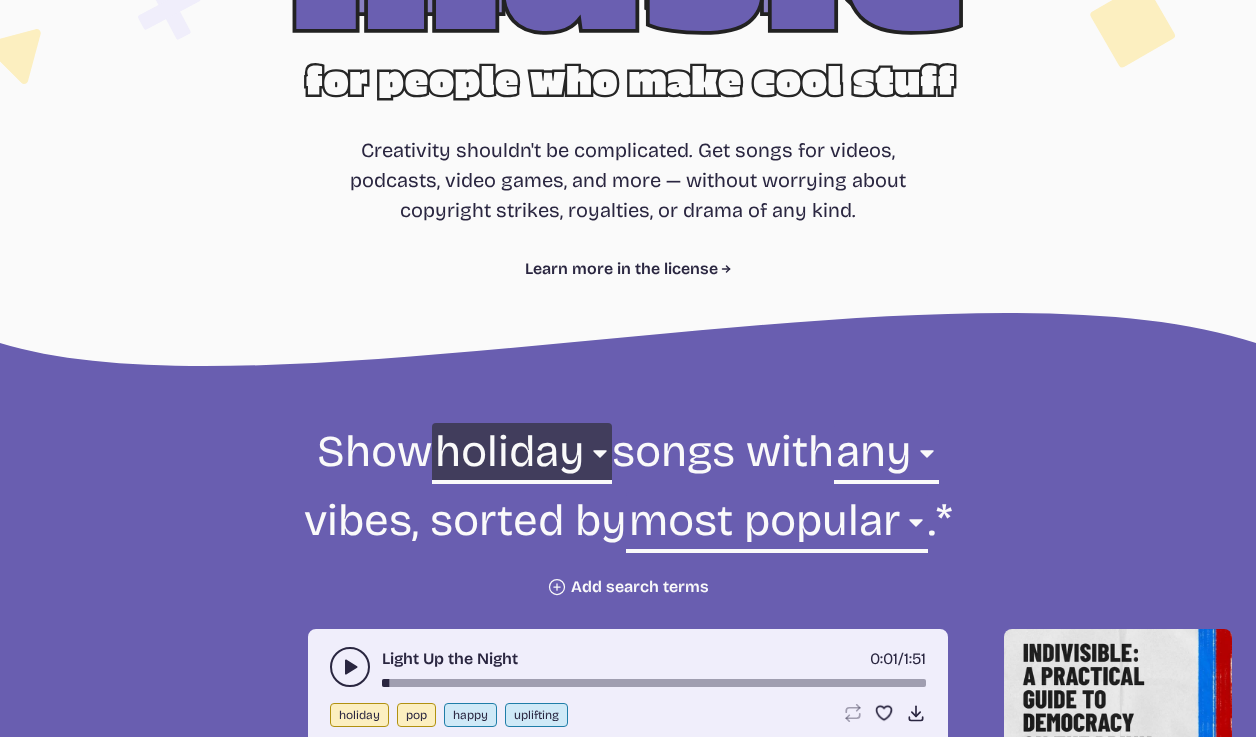 click on "all ambient cinematic electronic folk holiday jazz pop rock world" at bounding box center [521, 457] 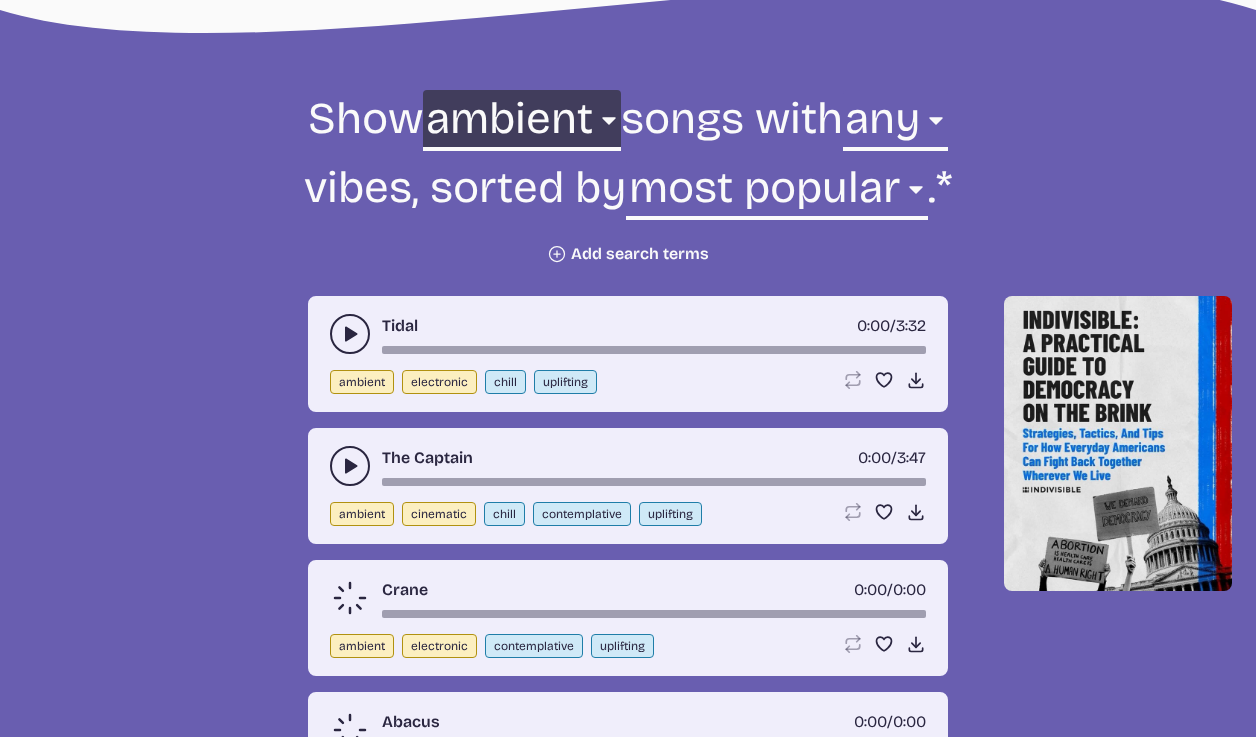 scroll, scrollTop: 709, scrollLeft: 0, axis: vertical 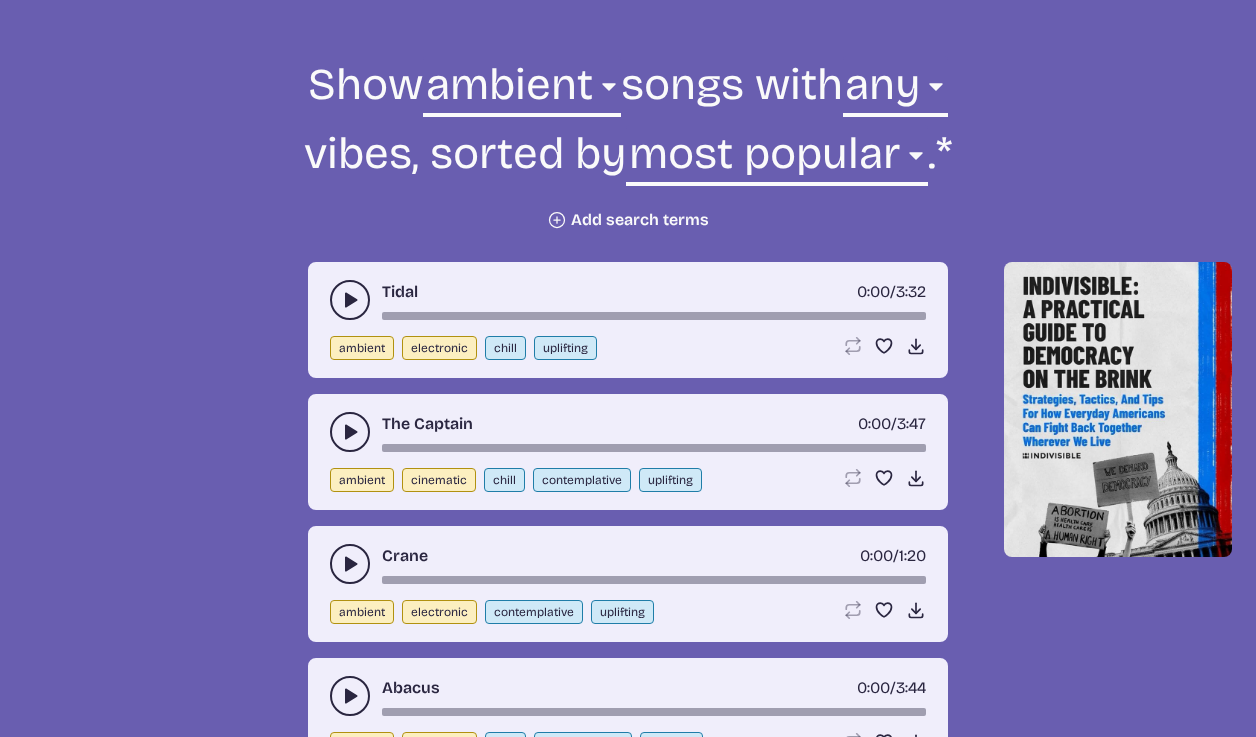 click at bounding box center (350, 300) 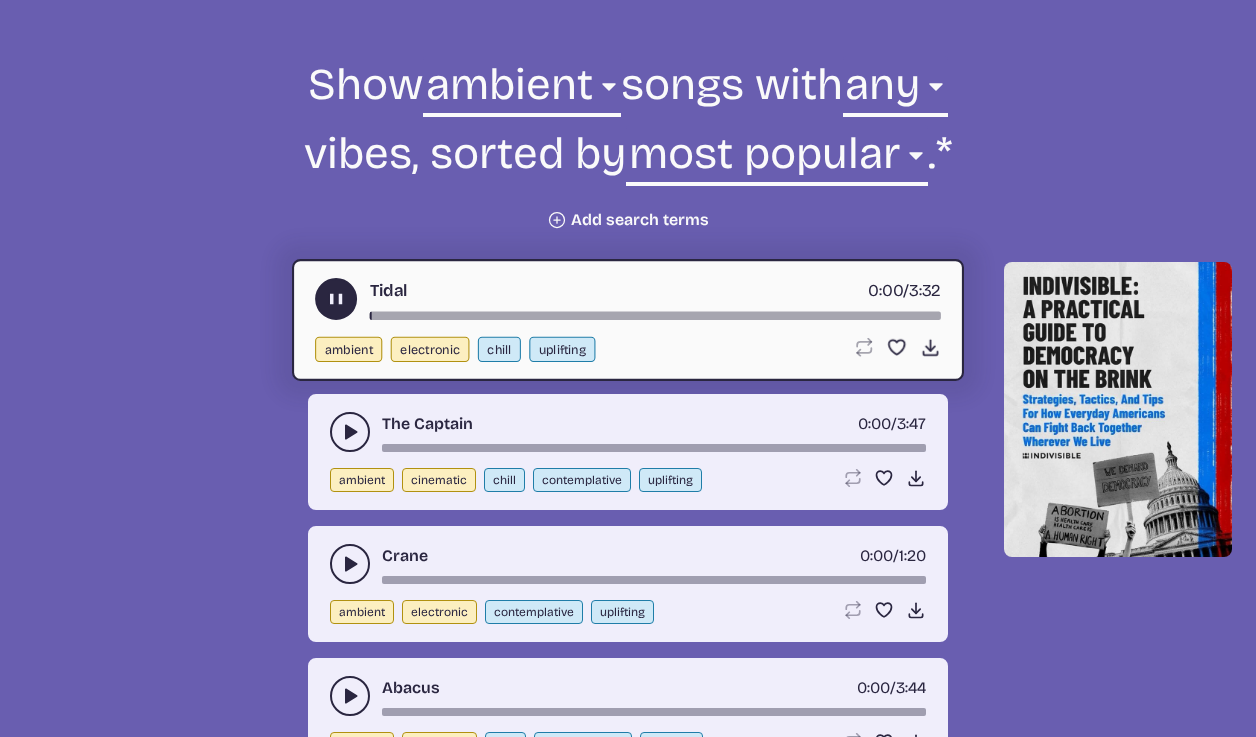 click 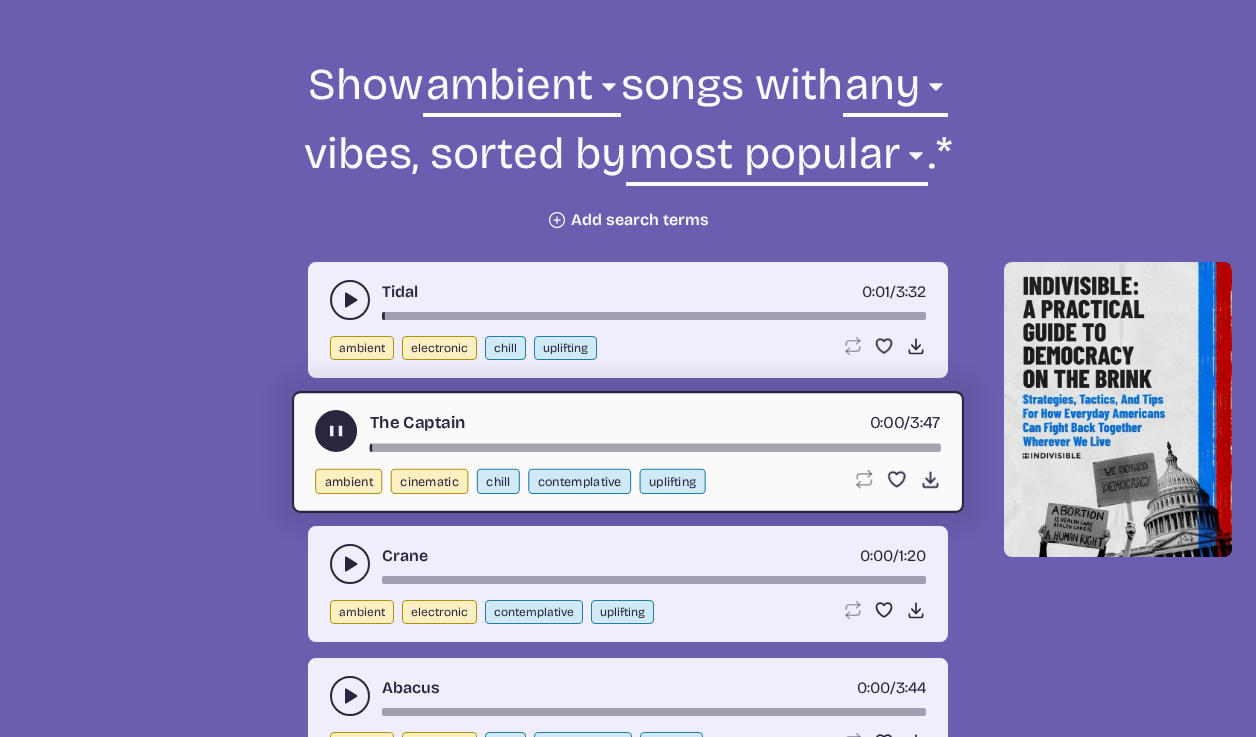 click 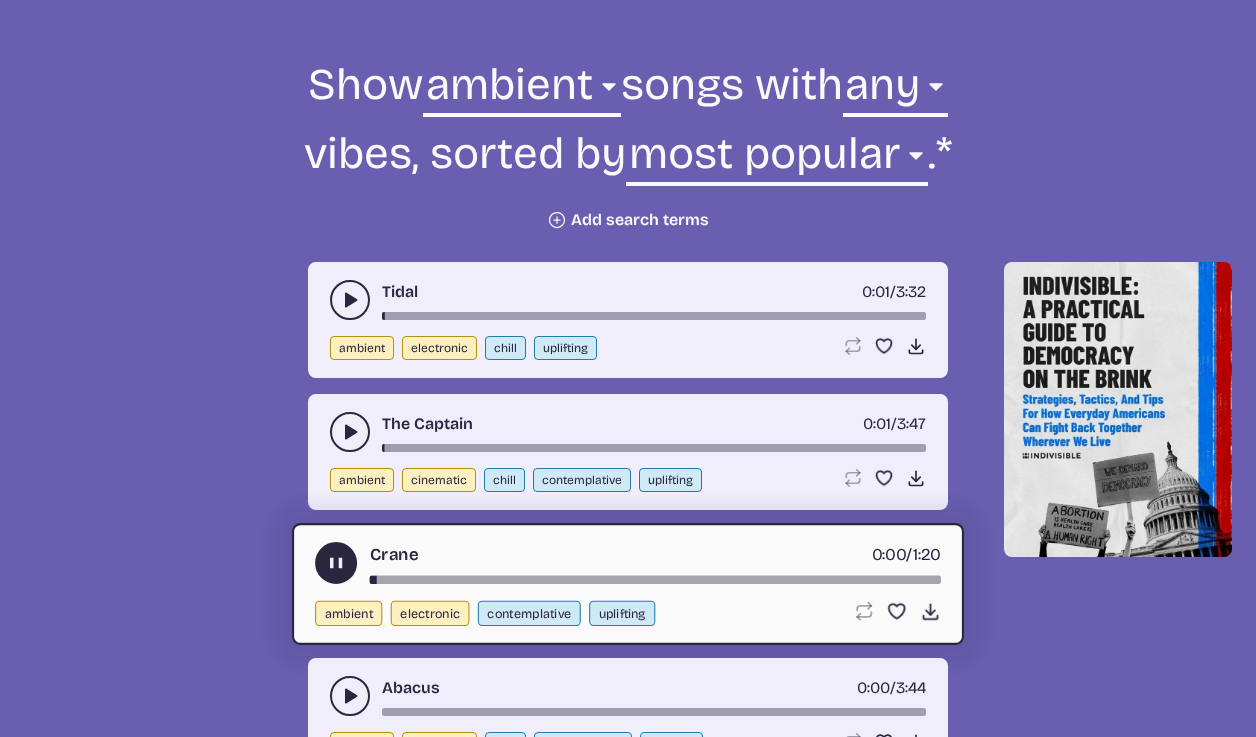 click 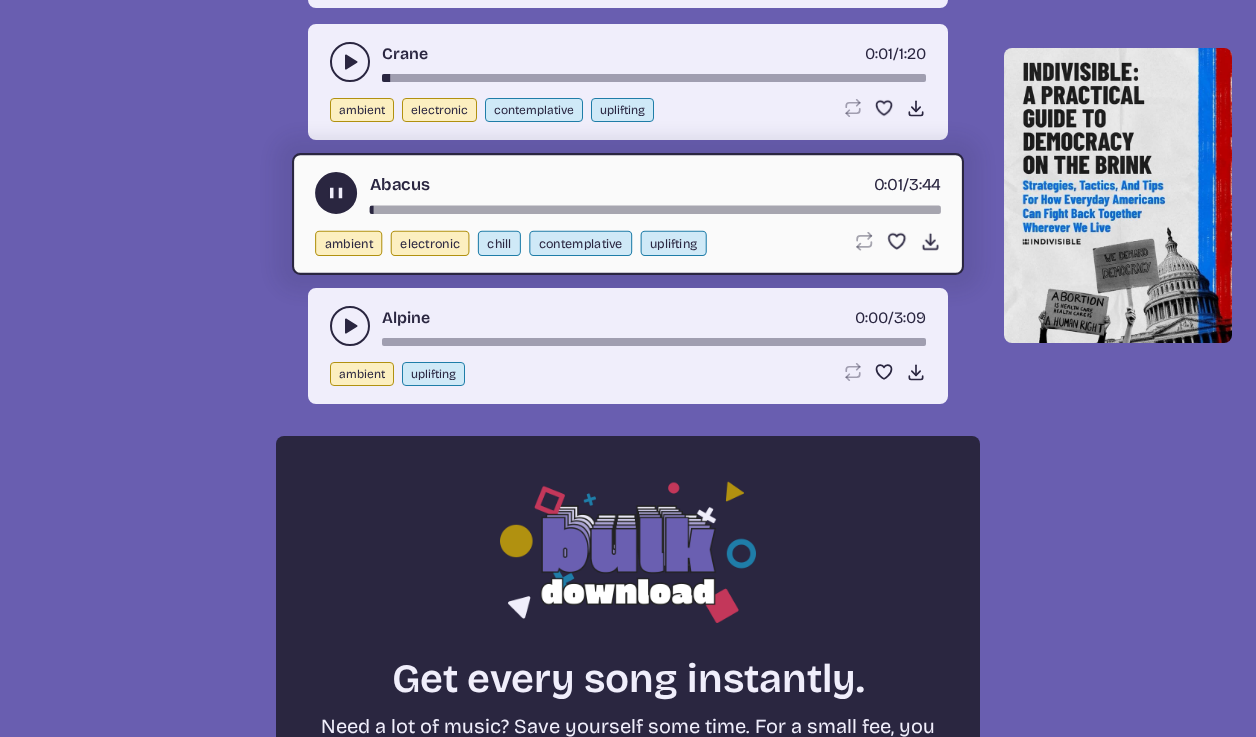 click 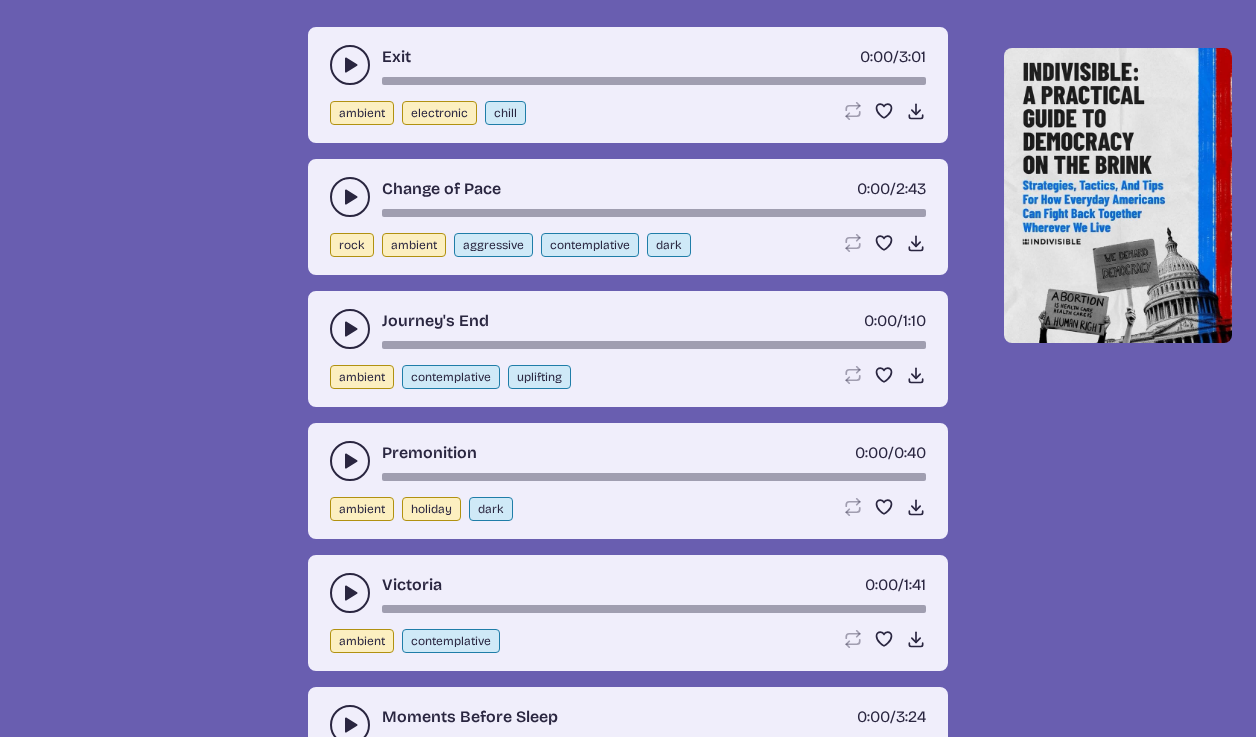 scroll, scrollTop: 2108, scrollLeft: 0, axis: vertical 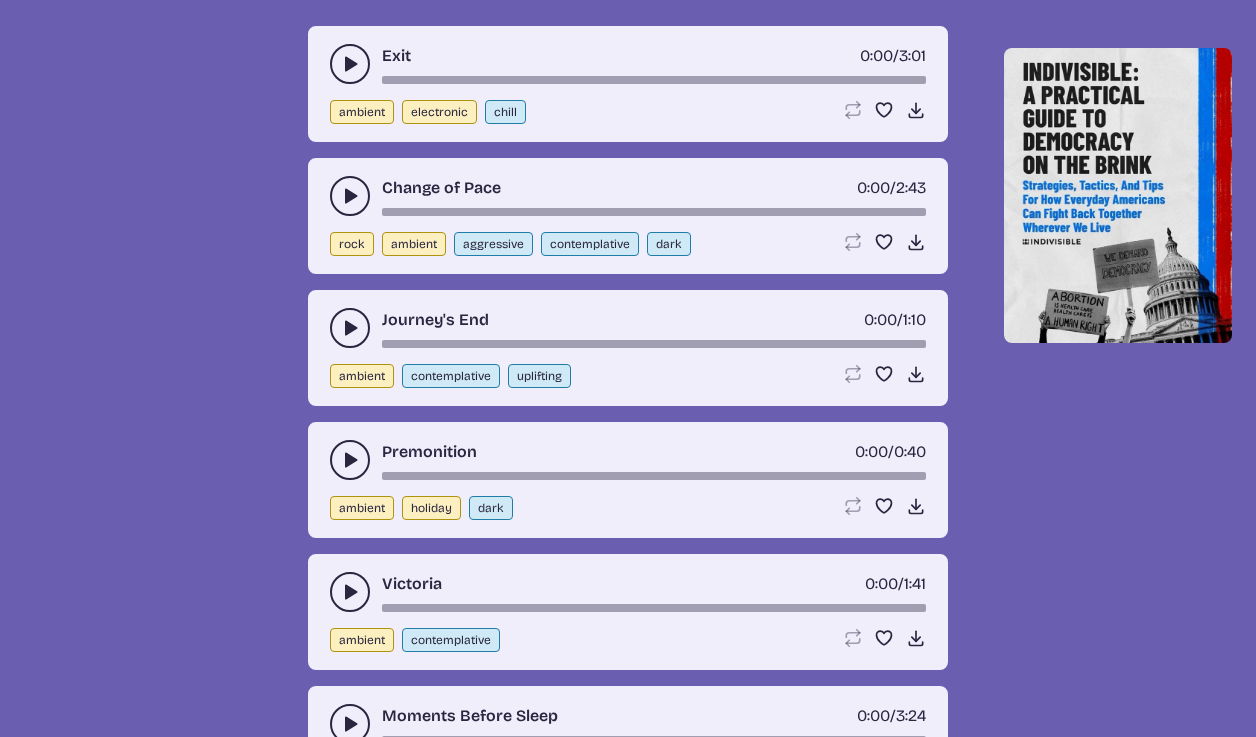 click 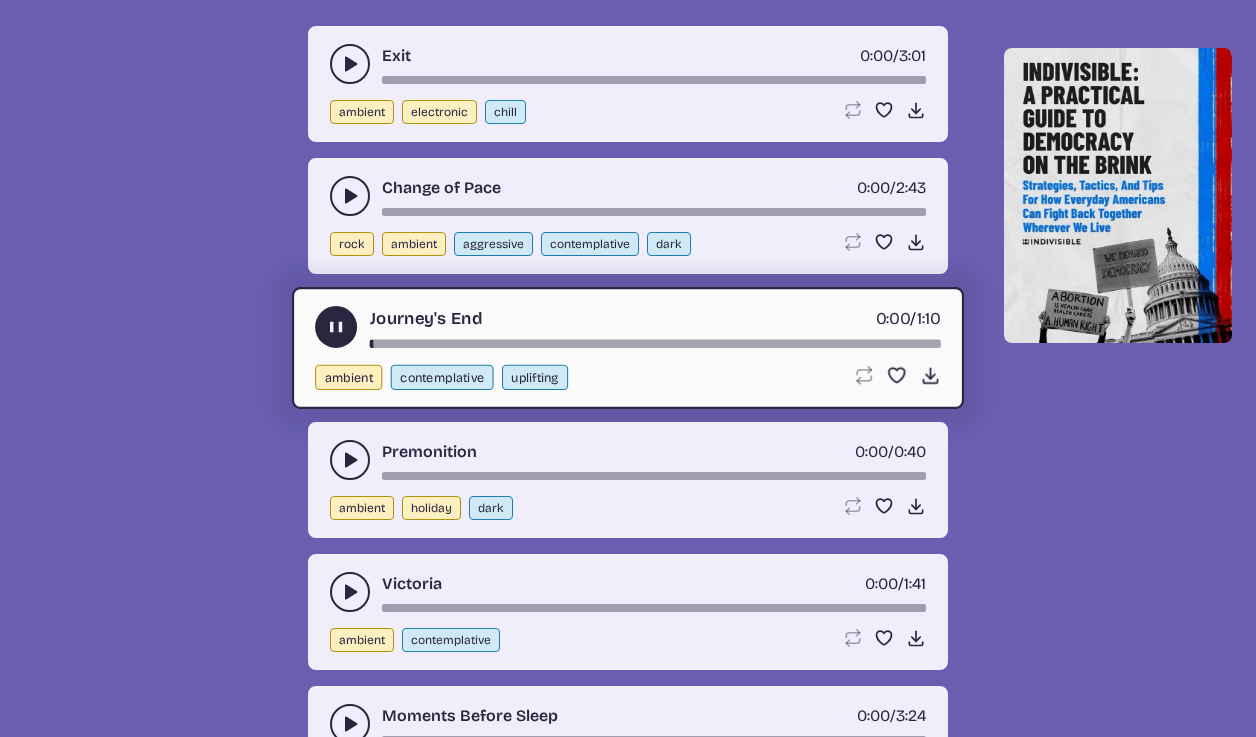 click 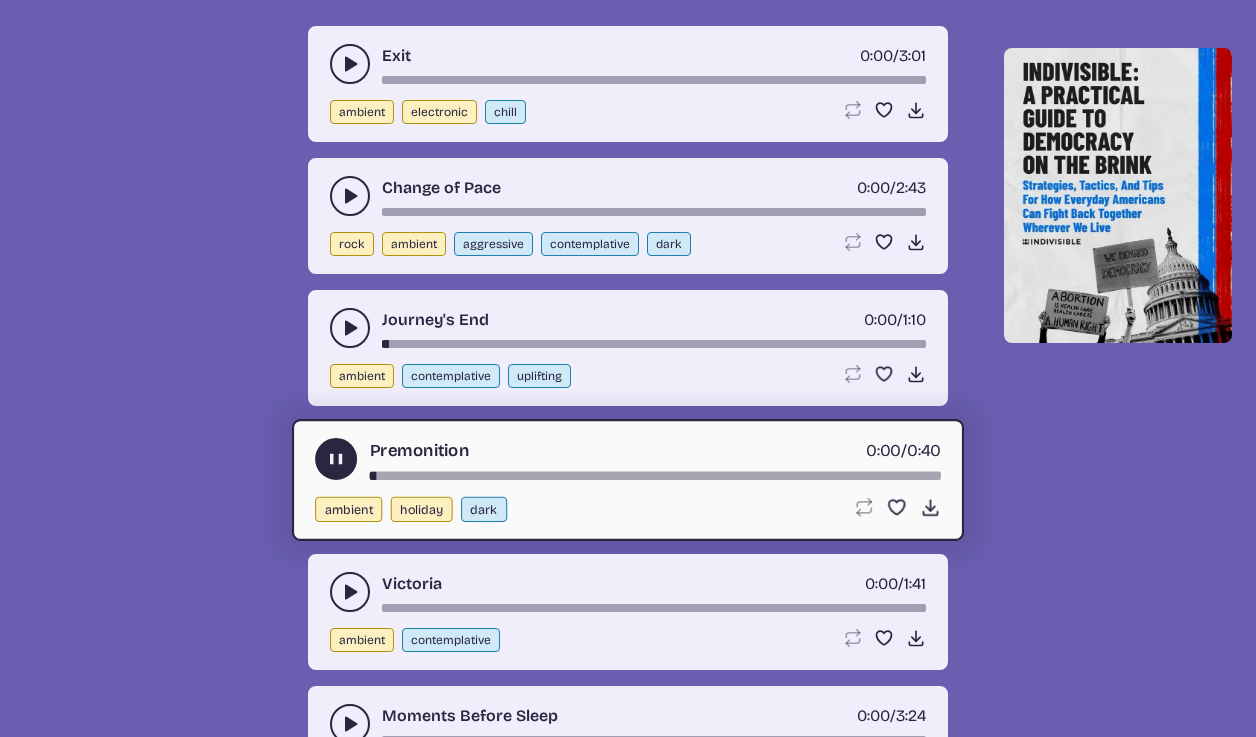 click 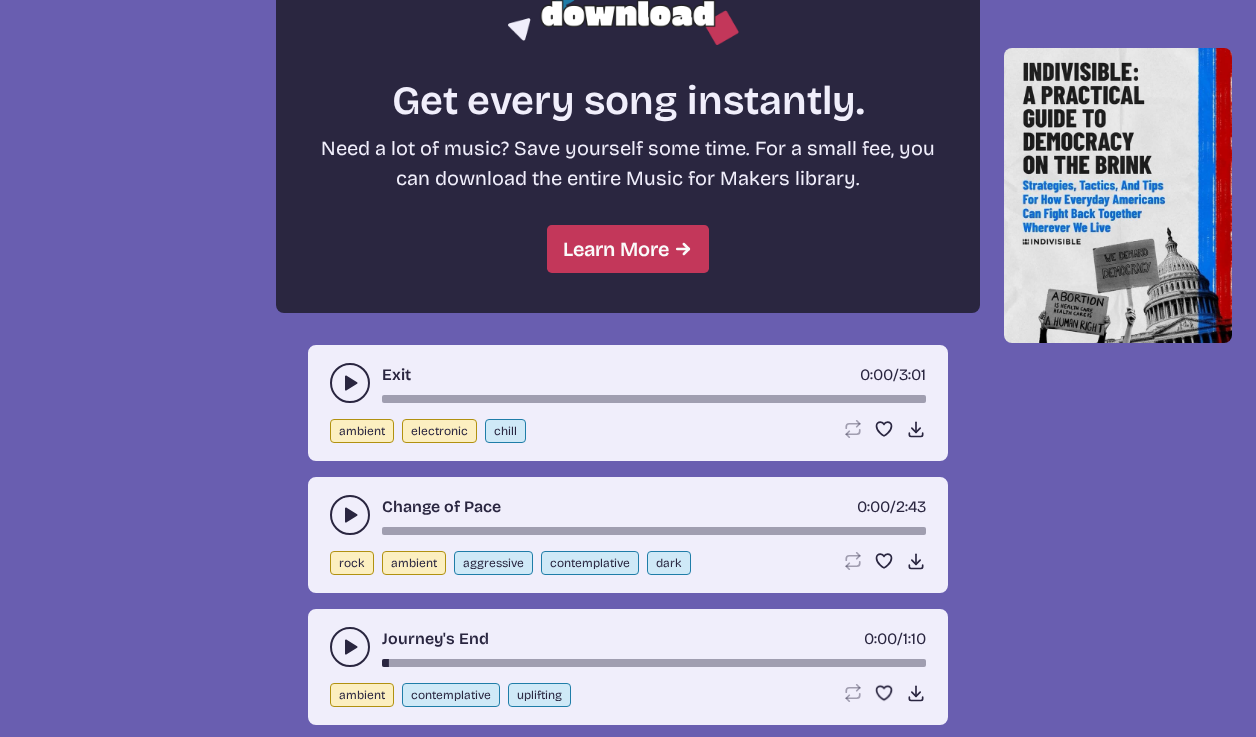 scroll, scrollTop: 1781, scrollLeft: 0, axis: vertical 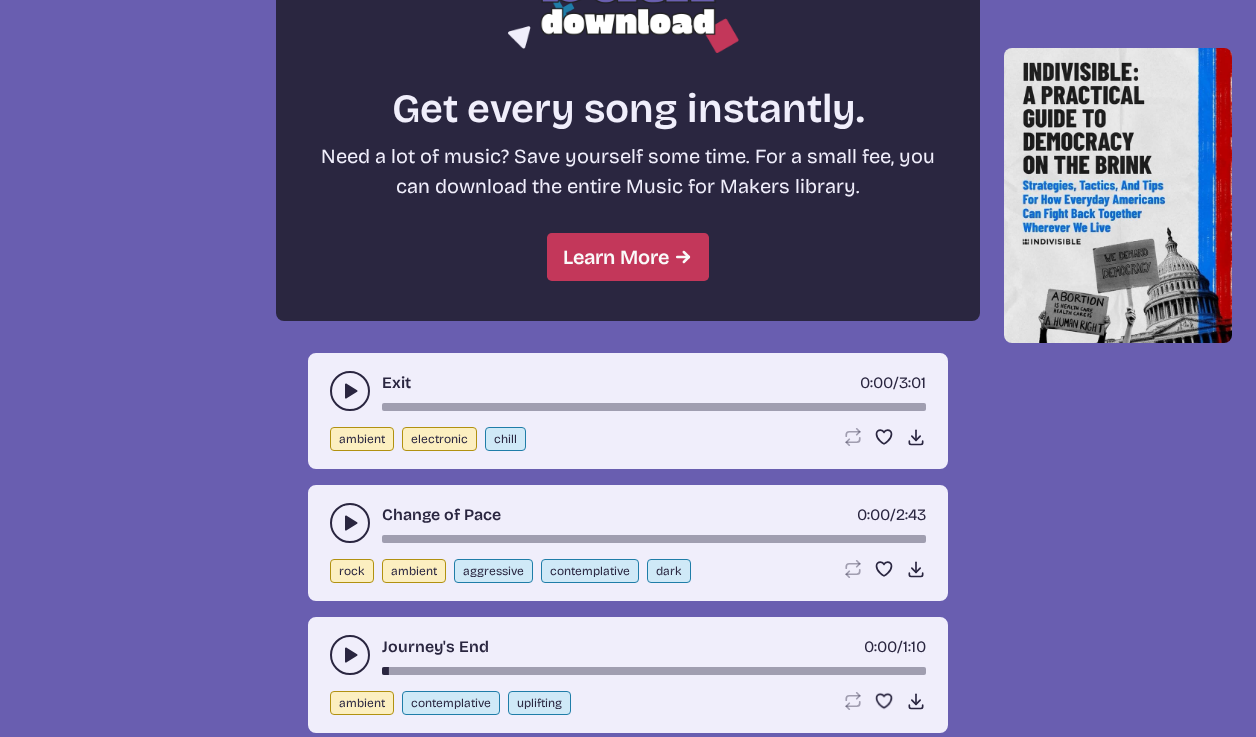 click 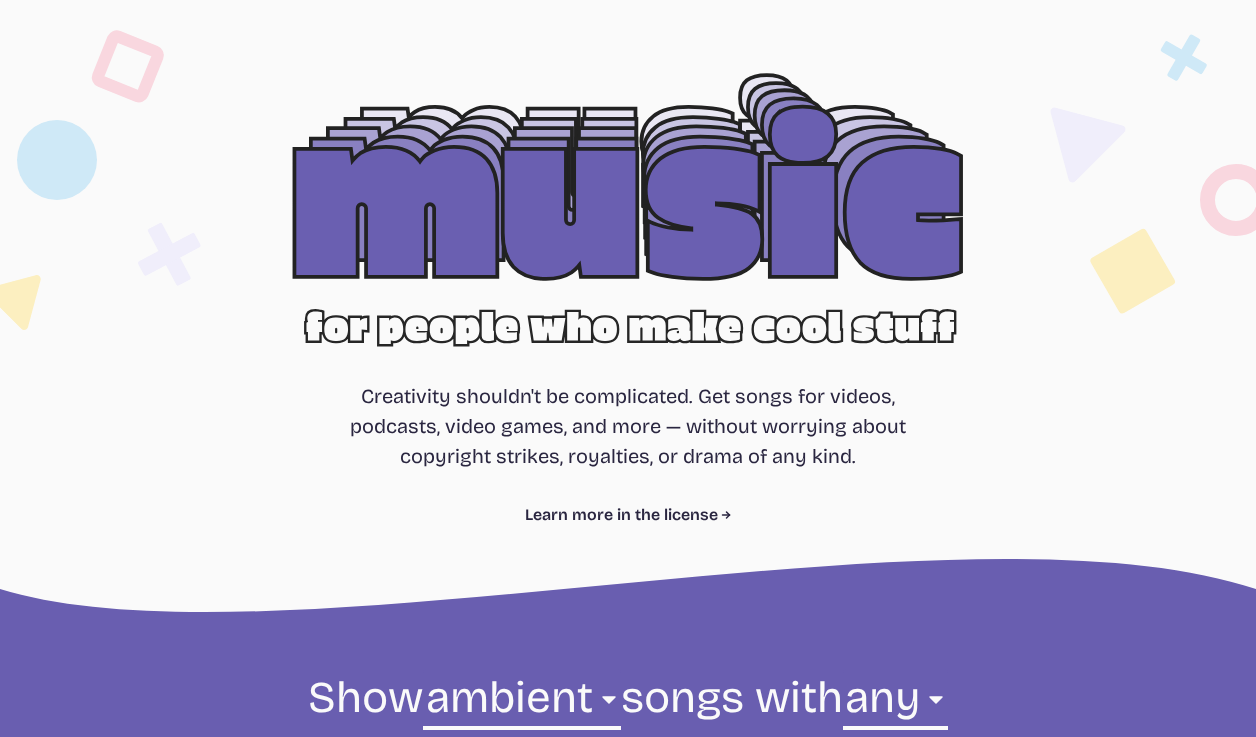 scroll, scrollTop: 76, scrollLeft: 0, axis: vertical 